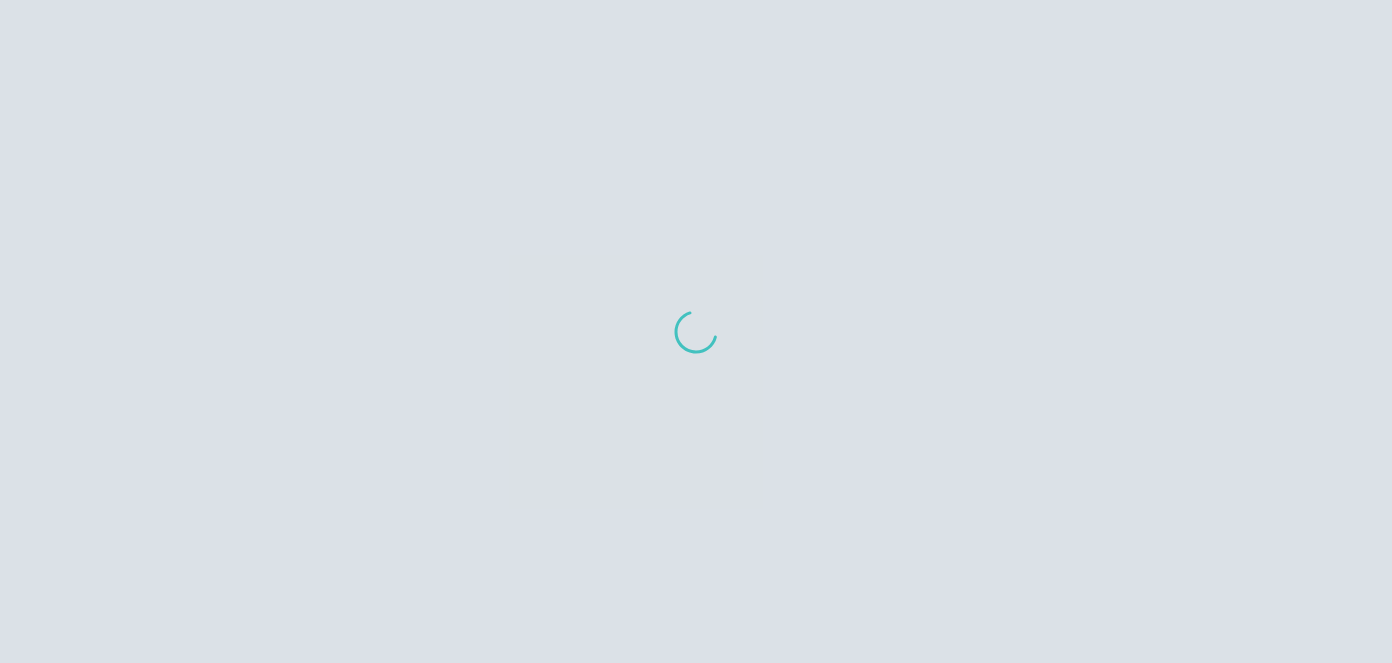 scroll, scrollTop: 0, scrollLeft: 0, axis: both 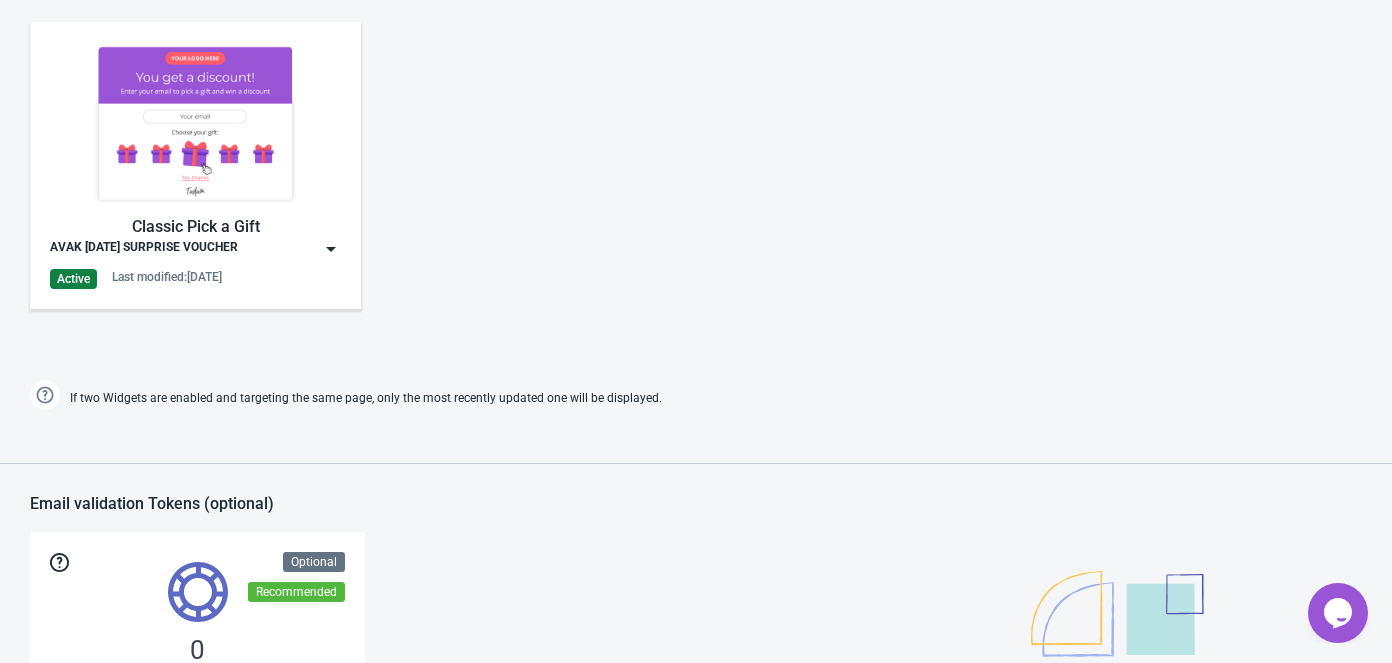 click at bounding box center (195, 123) 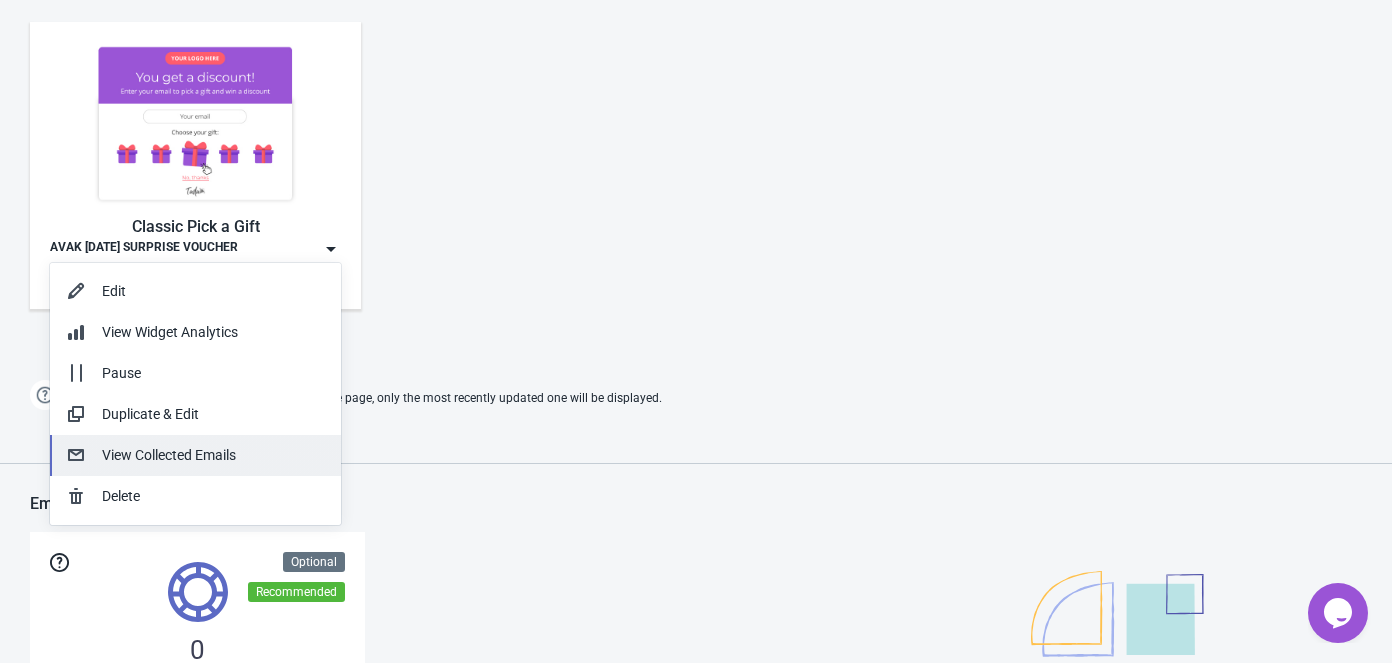click on "View Collected Emails" at bounding box center [213, 455] 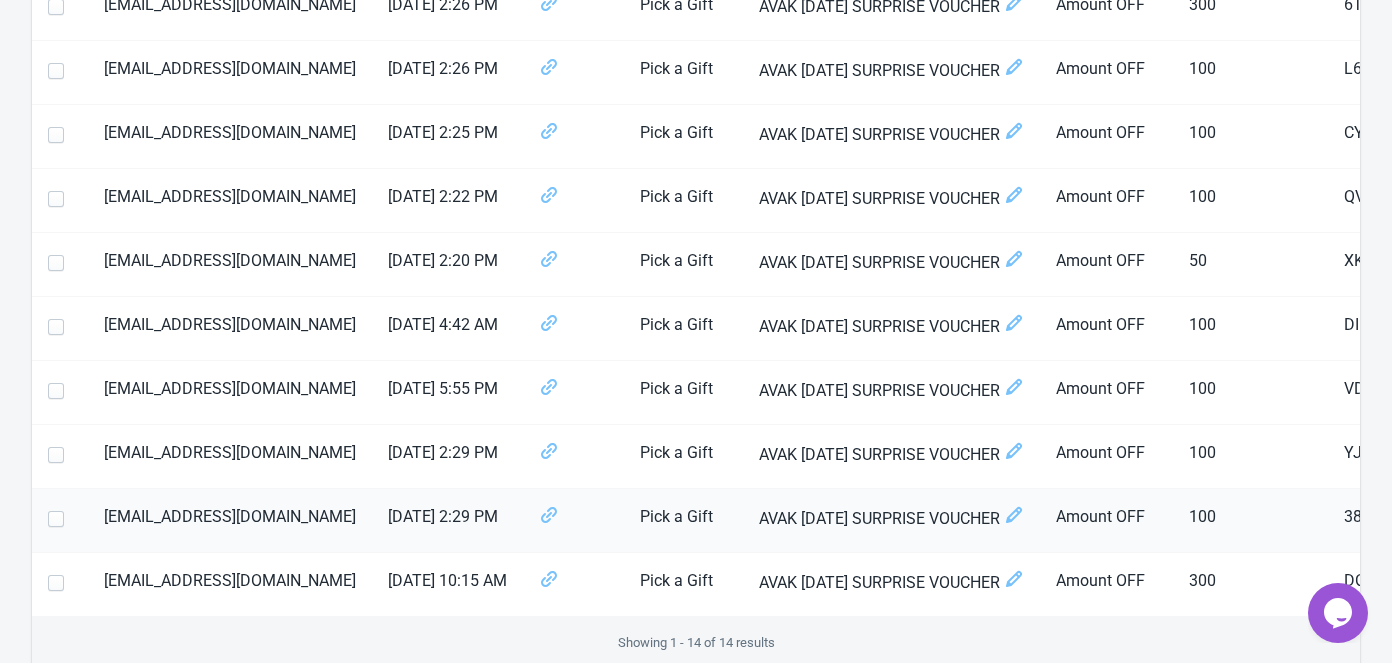 scroll, scrollTop: 644, scrollLeft: 0, axis: vertical 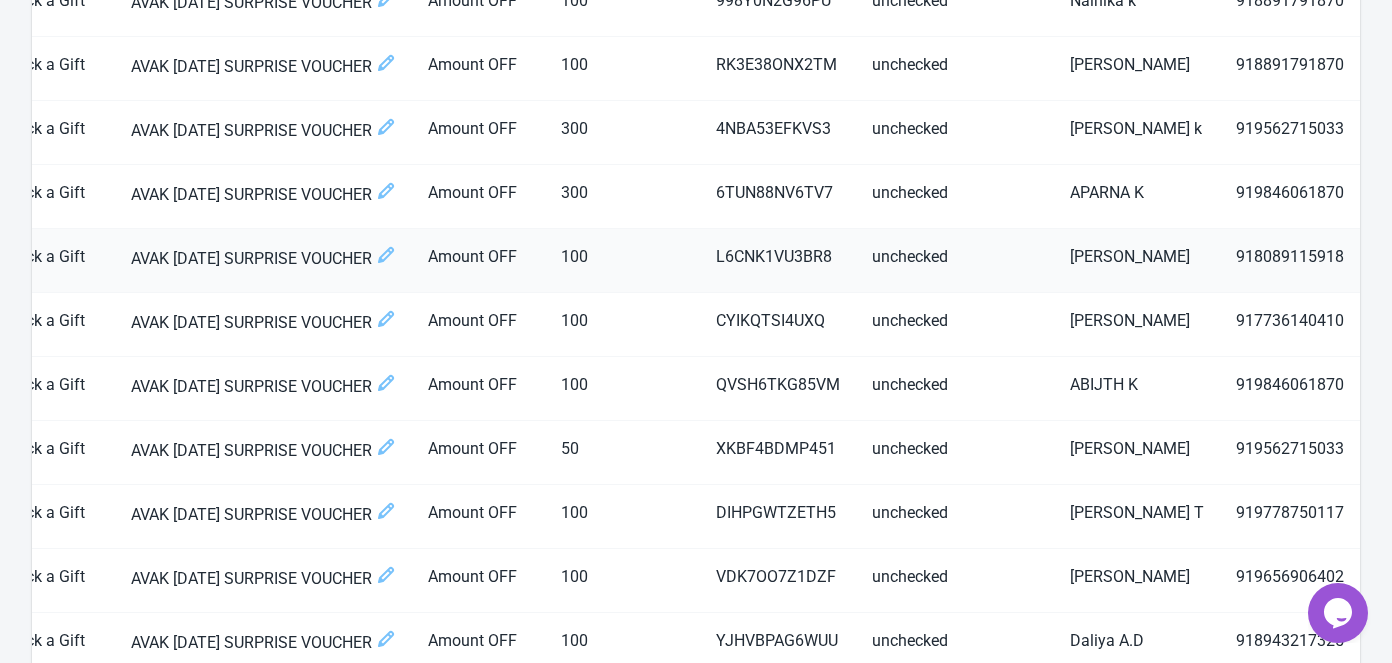 drag, startPoint x: 1071, startPoint y: 255, endPoint x: 1204, endPoint y: 257, distance: 133.01503 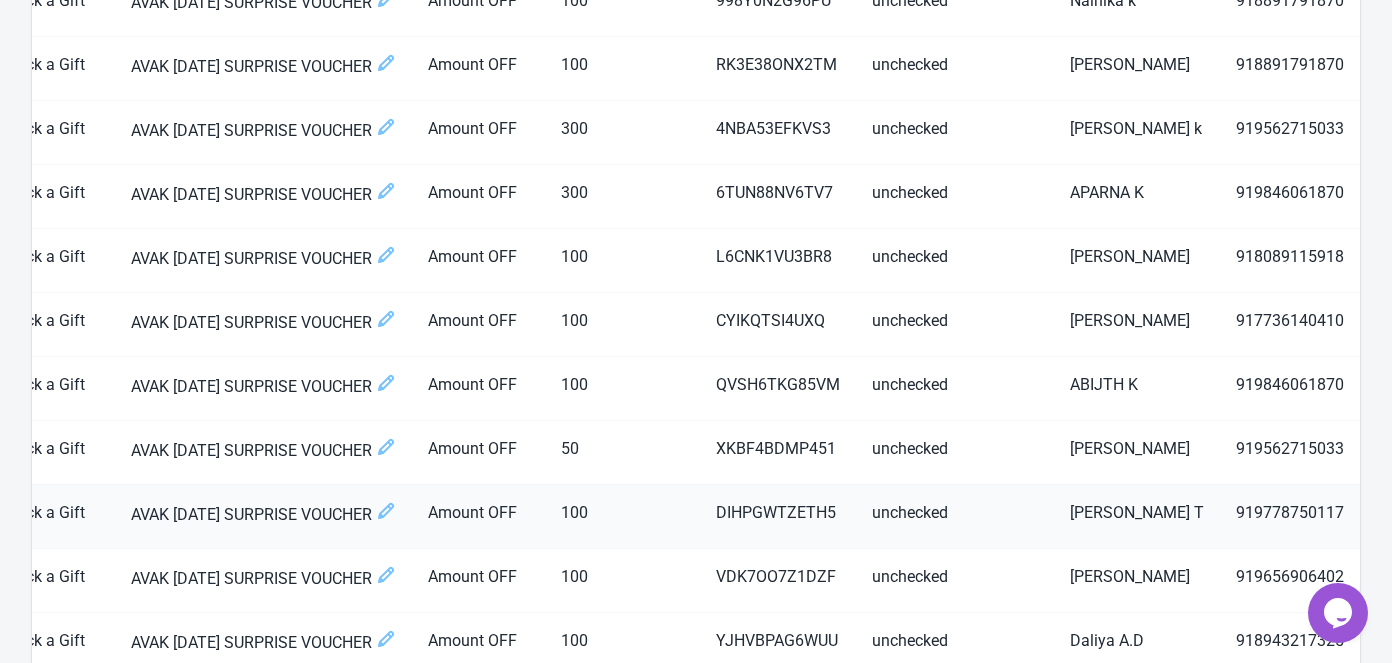 copy on "[PERSON_NAME]" 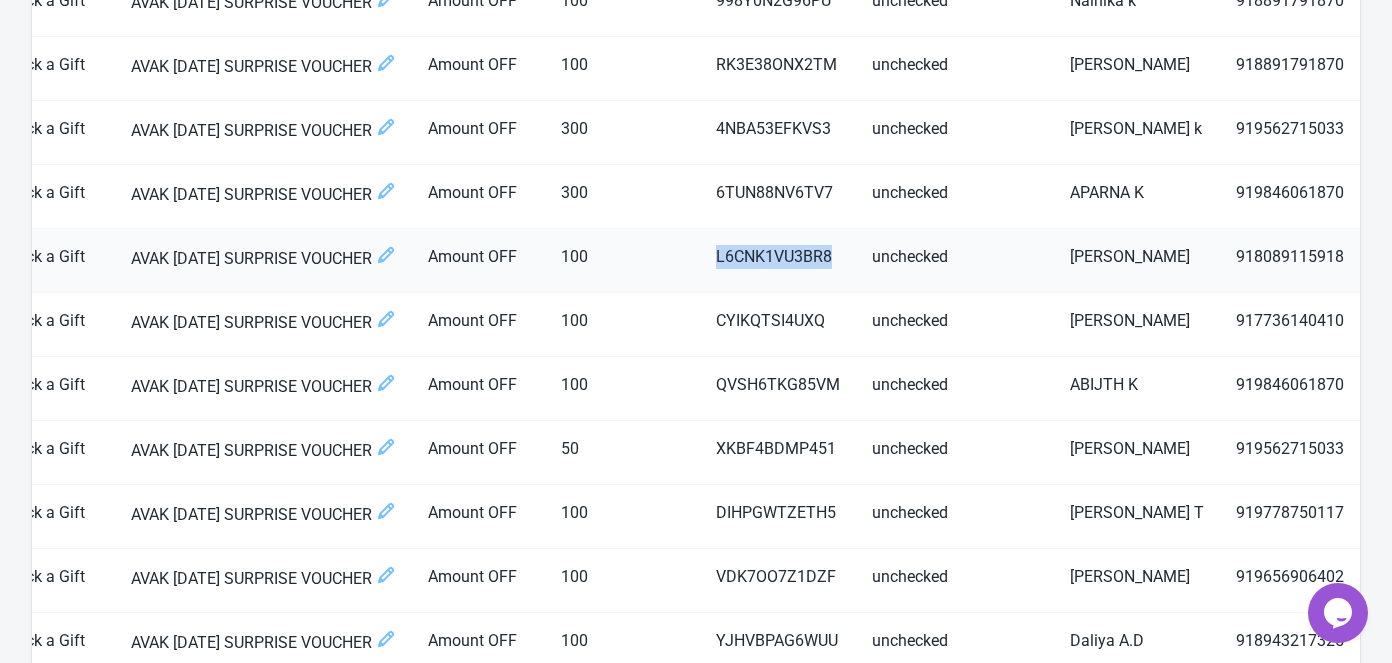 drag, startPoint x: 718, startPoint y: 255, endPoint x: 835, endPoint y: 259, distance: 117.06836 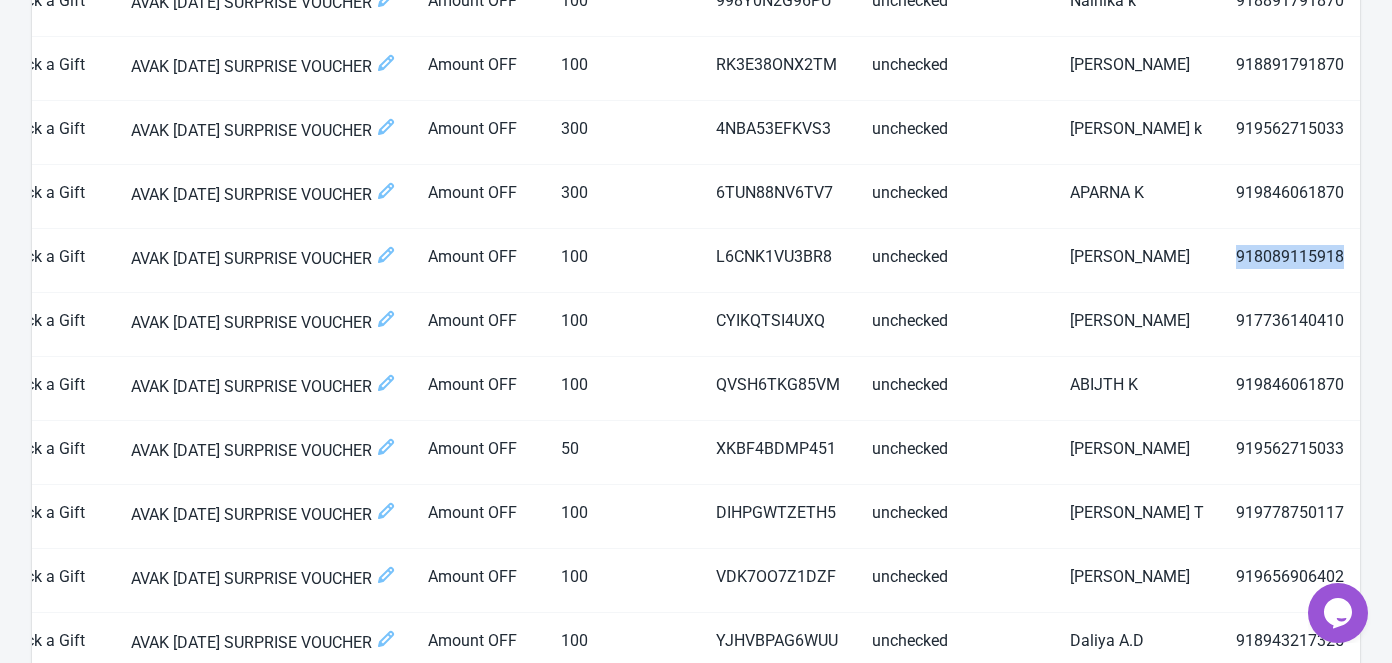 scroll, scrollTop: 0, scrollLeft: 641, axis: horizontal 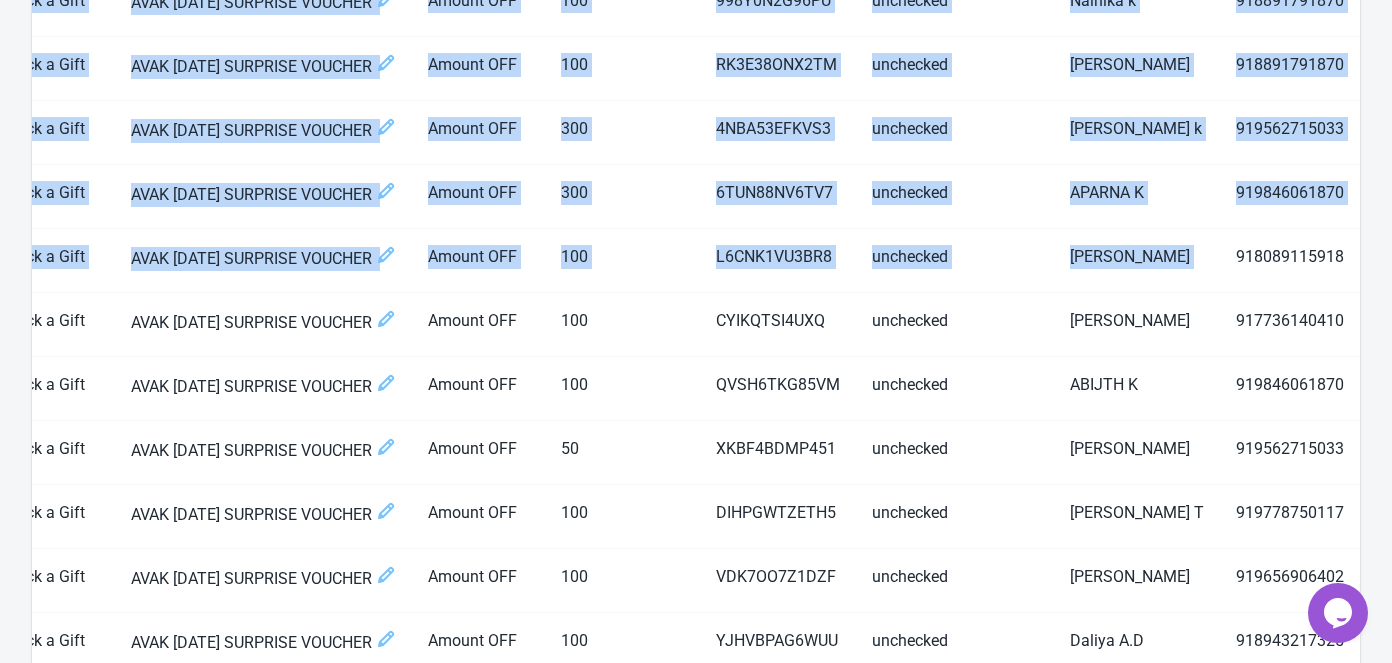 drag, startPoint x: 1238, startPoint y: 254, endPoint x: 1362, endPoint y: 252, distance: 124.01613 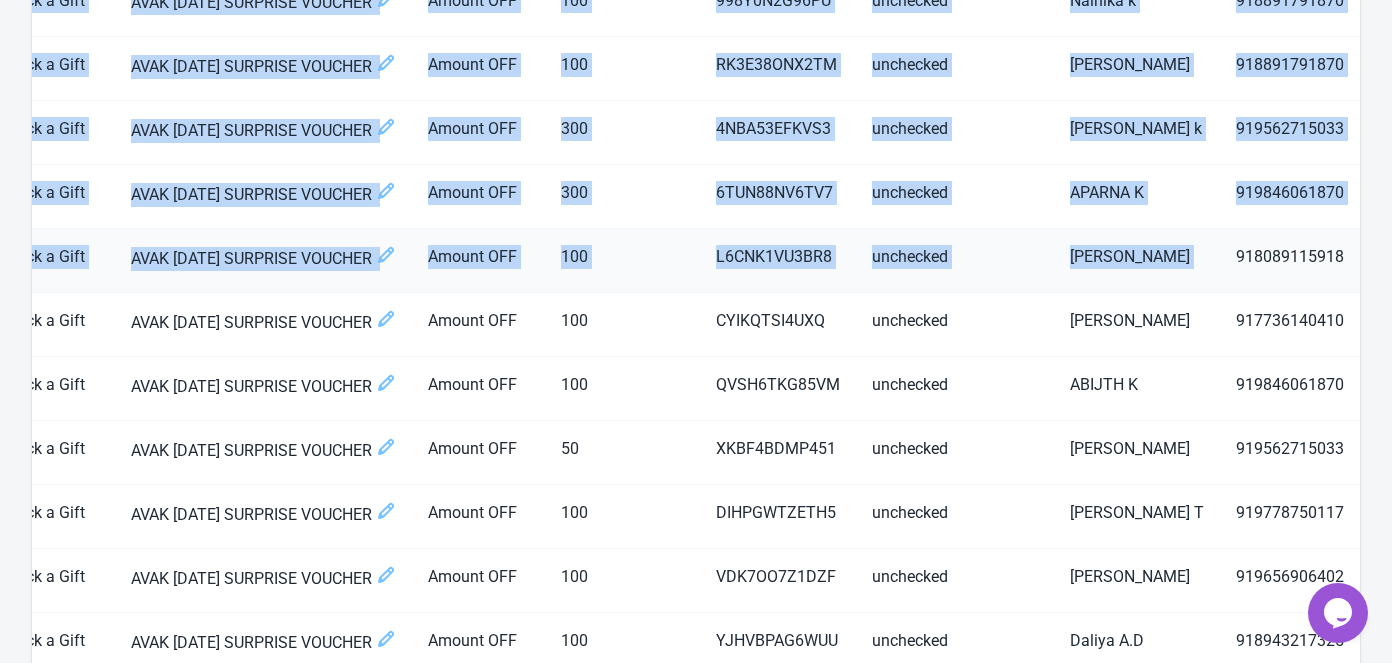 click on "918089115918" at bounding box center [1290, 261] 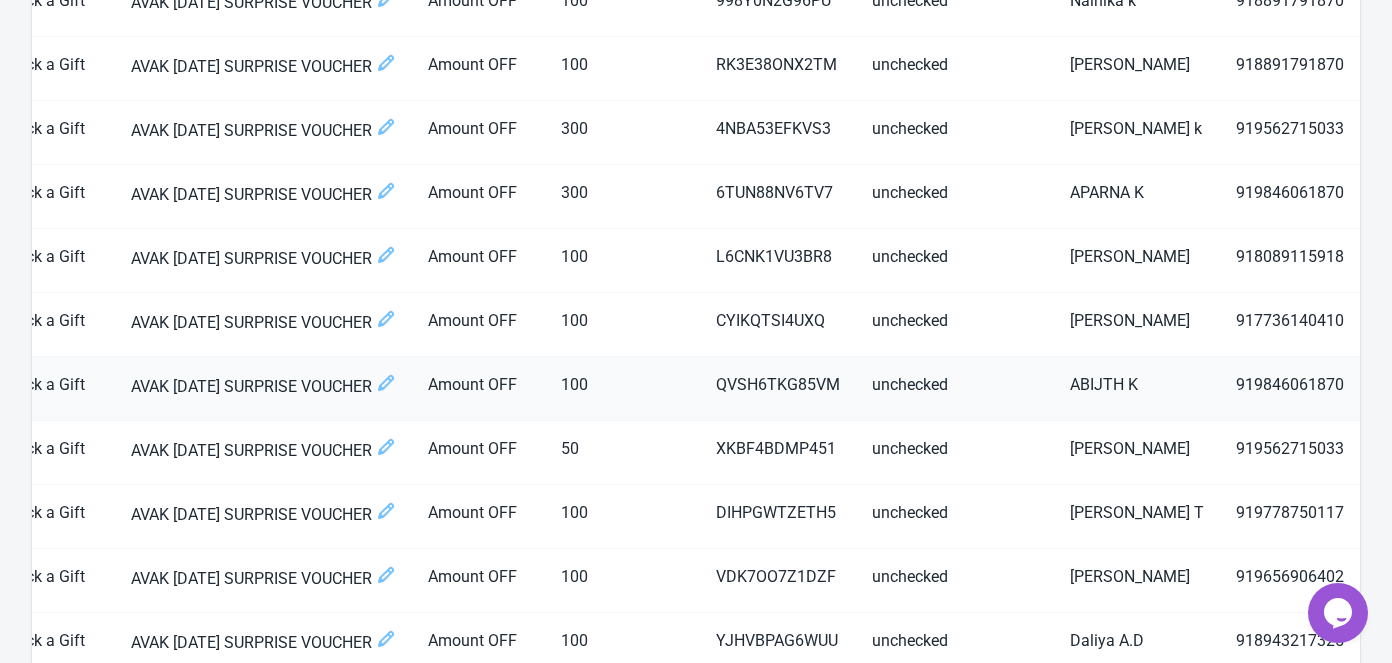 scroll, scrollTop: 0, scrollLeft: 640, axis: horizontal 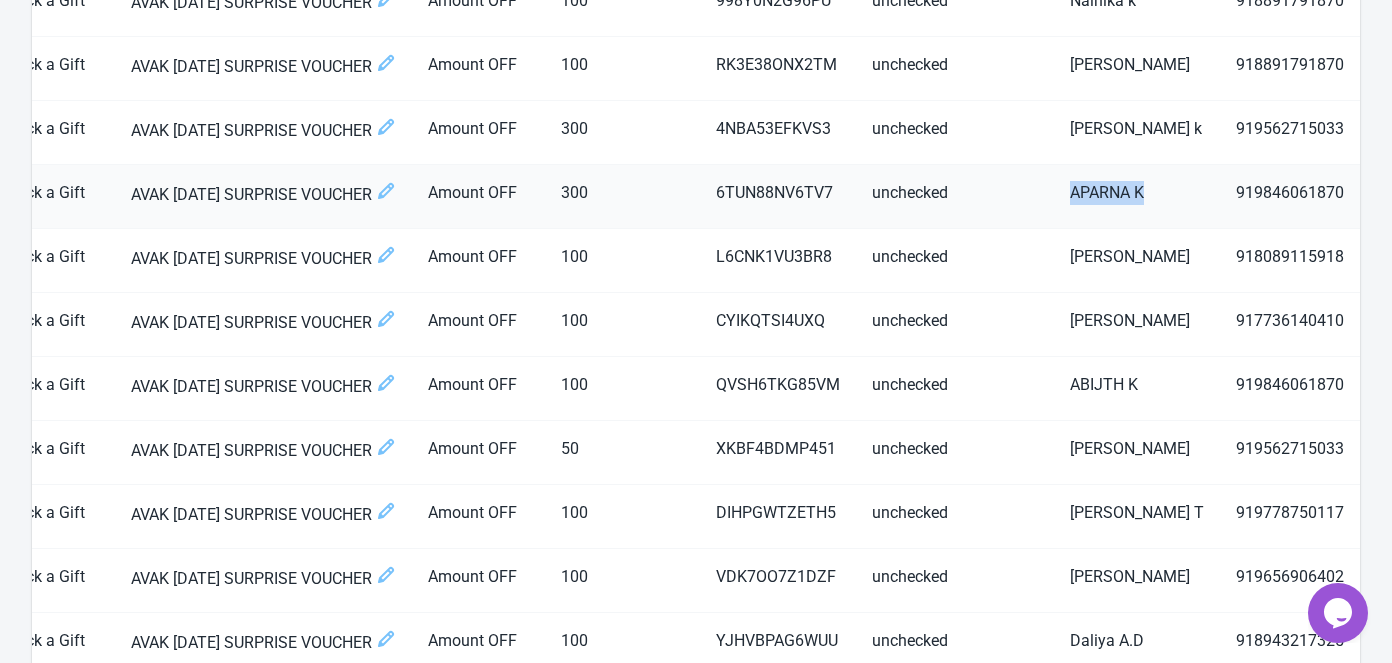 drag, startPoint x: 1075, startPoint y: 191, endPoint x: 1176, endPoint y: 192, distance: 101.00495 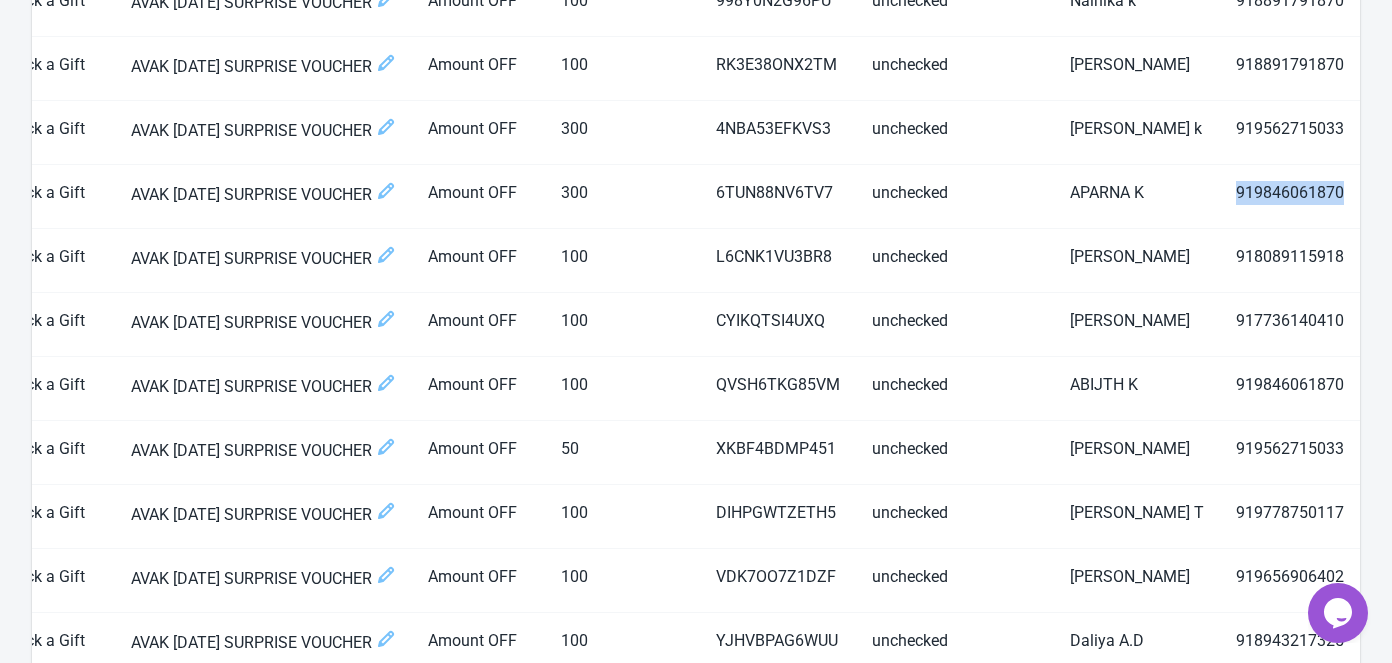 scroll, scrollTop: 0, scrollLeft: 641, axis: horizontal 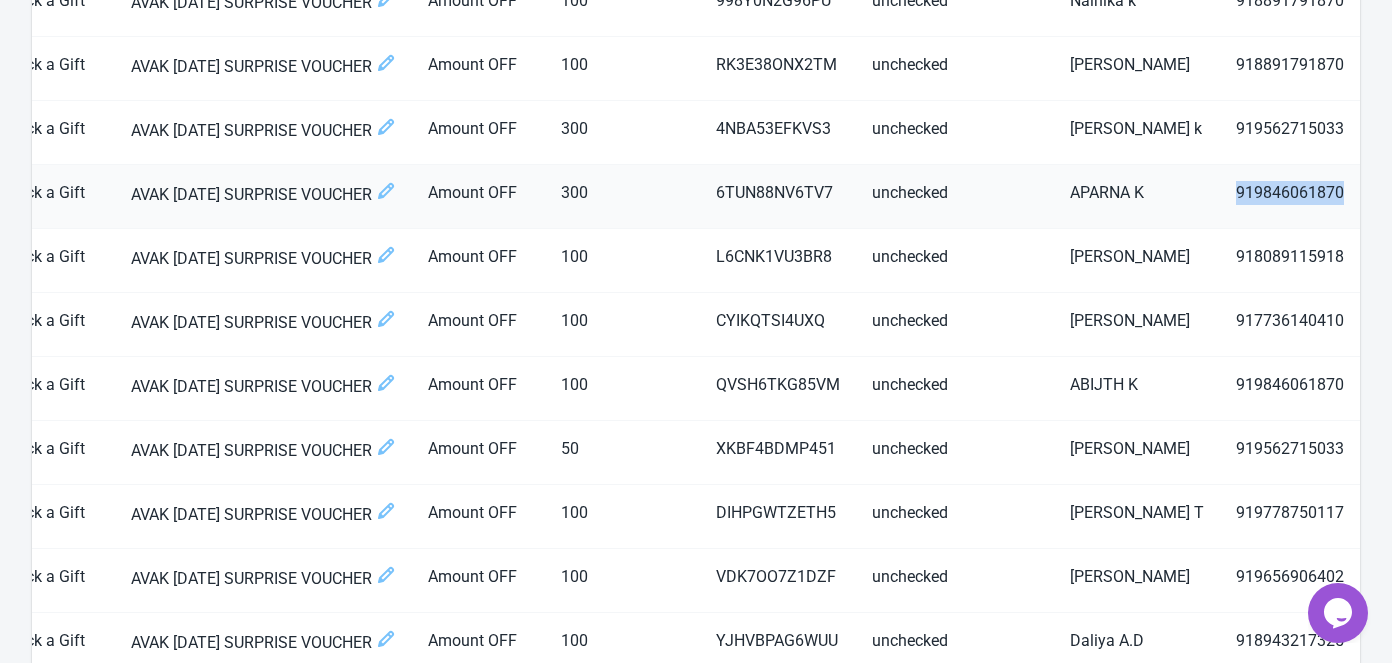 drag, startPoint x: 1239, startPoint y: 190, endPoint x: 1345, endPoint y: 181, distance: 106.381386 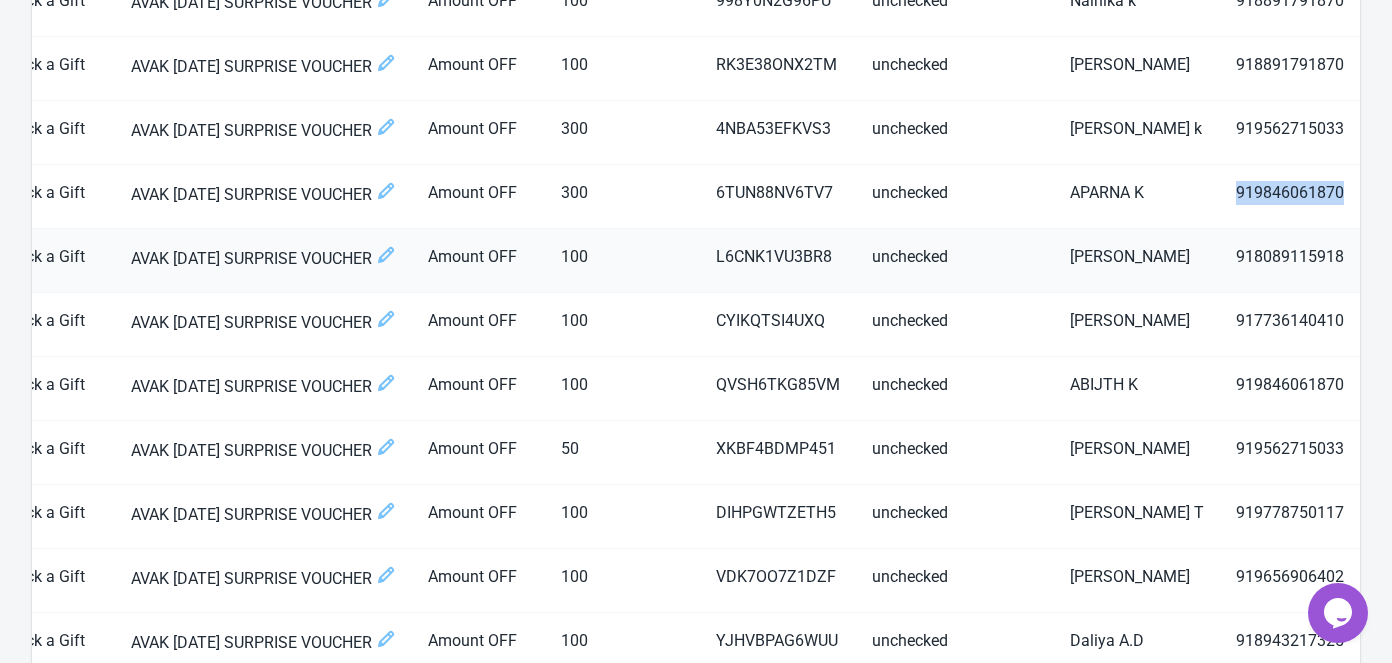 scroll, scrollTop: 0, scrollLeft: 640, axis: horizontal 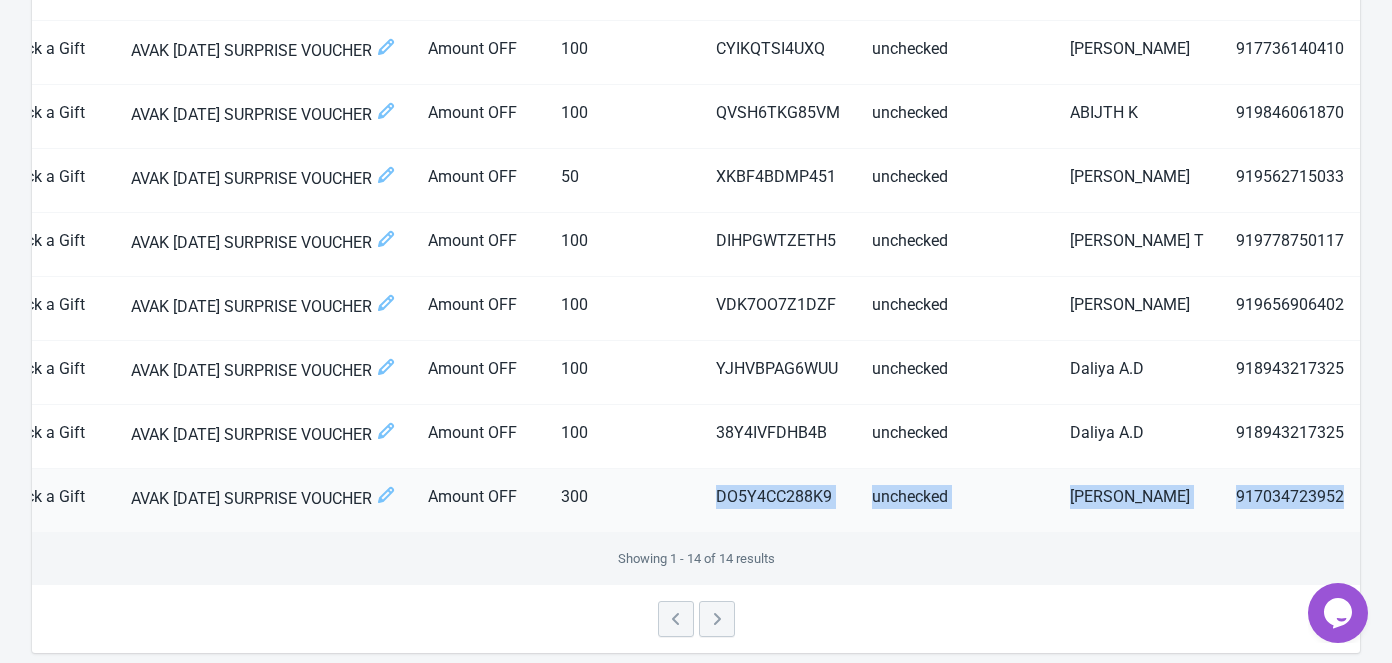 drag, startPoint x: 719, startPoint y: 493, endPoint x: 1353, endPoint y: 504, distance: 634.0954 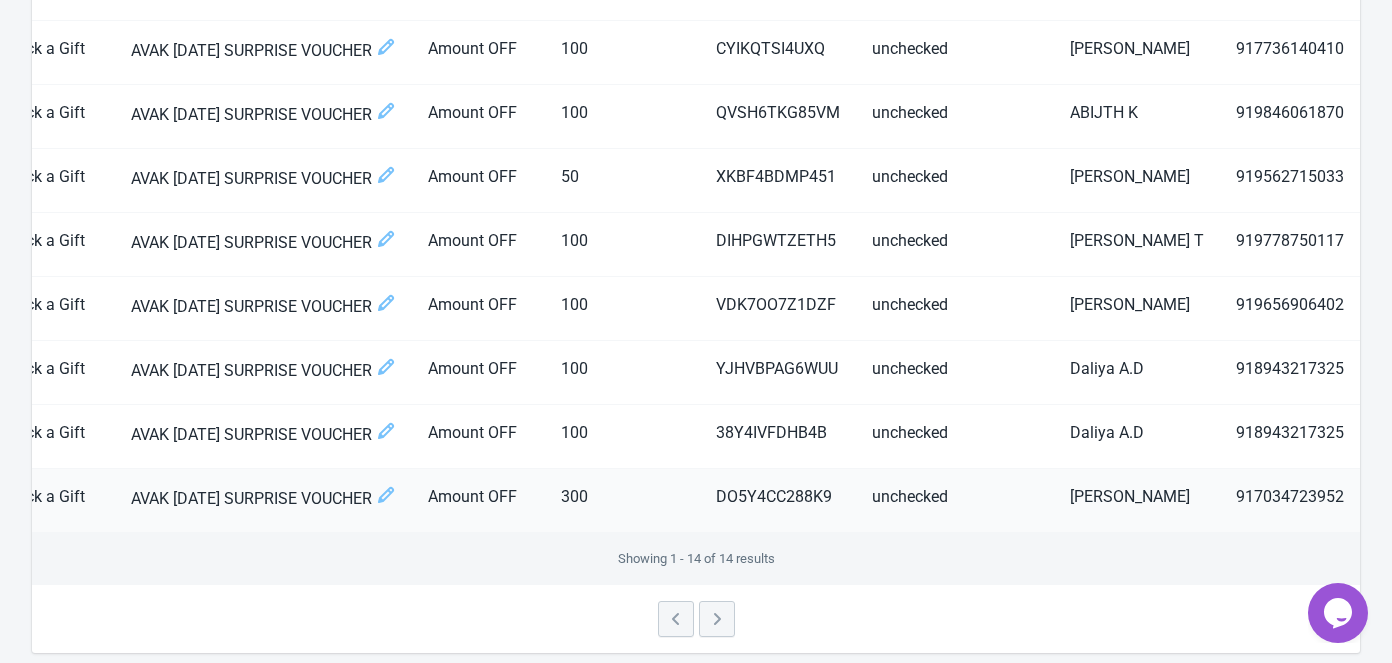 scroll, scrollTop: 0, scrollLeft: 640, axis: horizontal 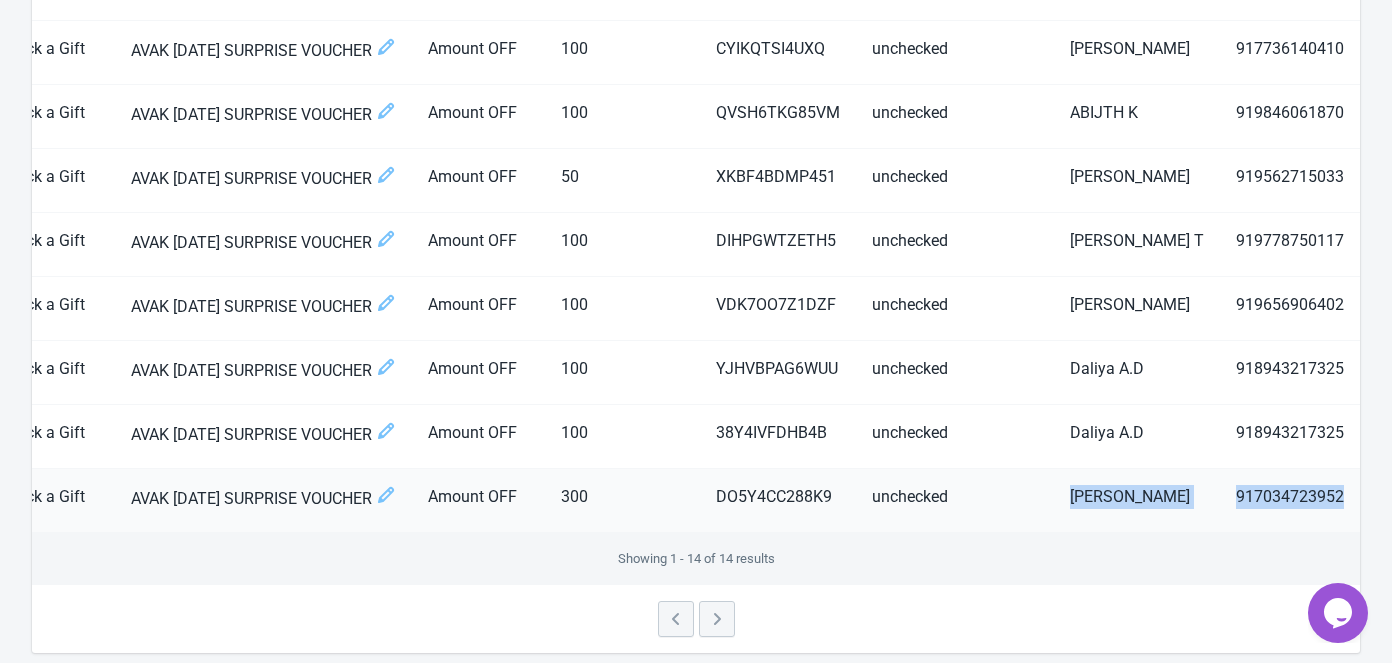 drag, startPoint x: 1074, startPoint y: 493, endPoint x: 1343, endPoint y: 496, distance: 269.01672 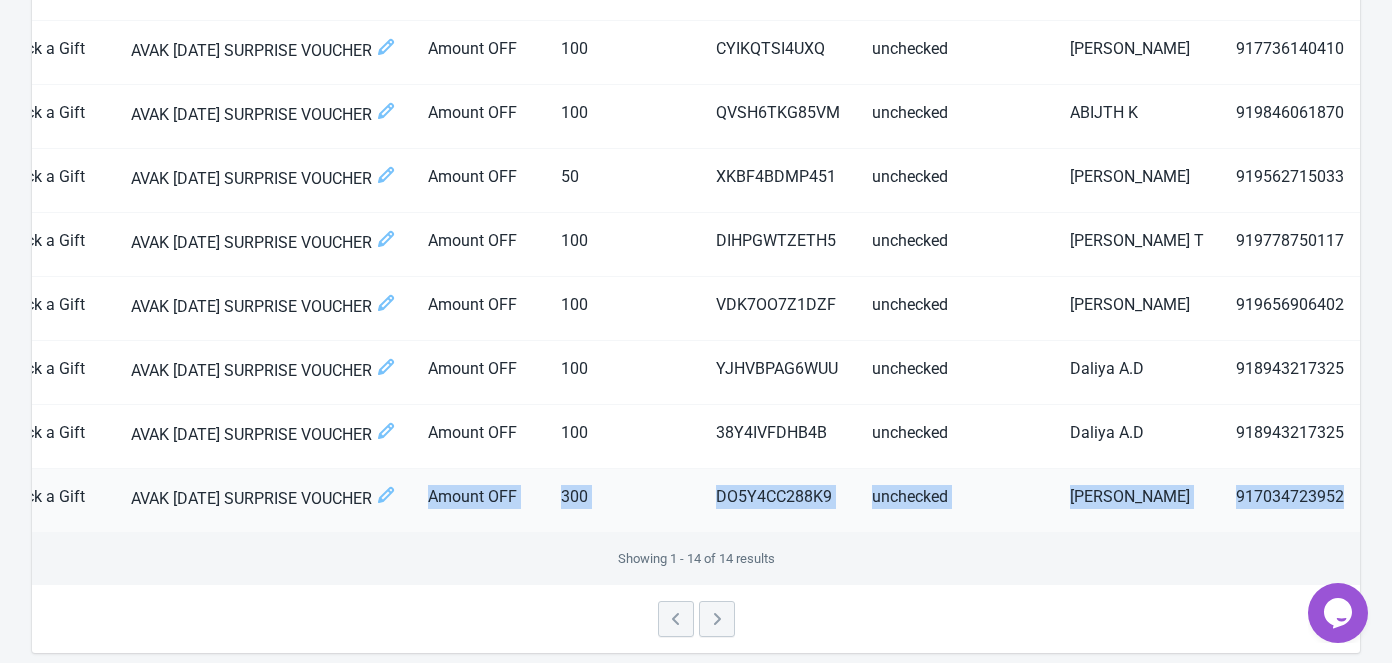 scroll, scrollTop: 0, scrollLeft: 641, axis: horizontal 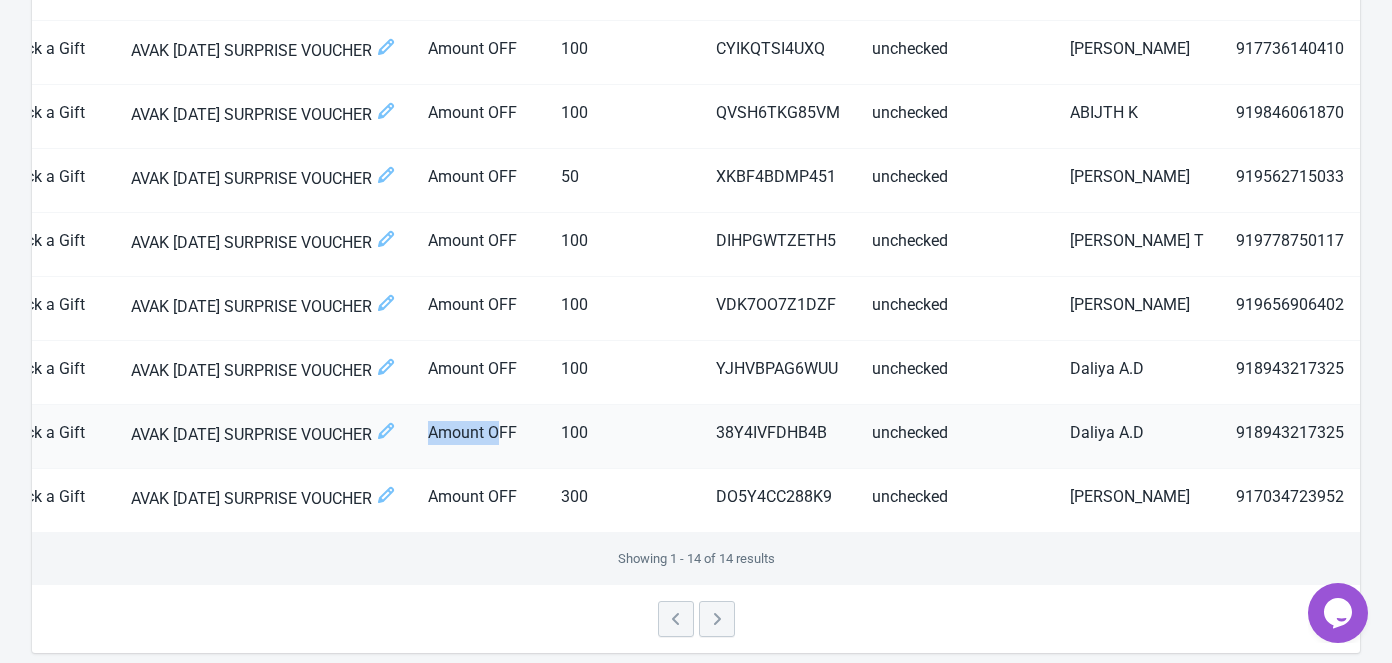 drag, startPoint x: 432, startPoint y: 428, endPoint x: 505, endPoint y: 434, distance: 73.24616 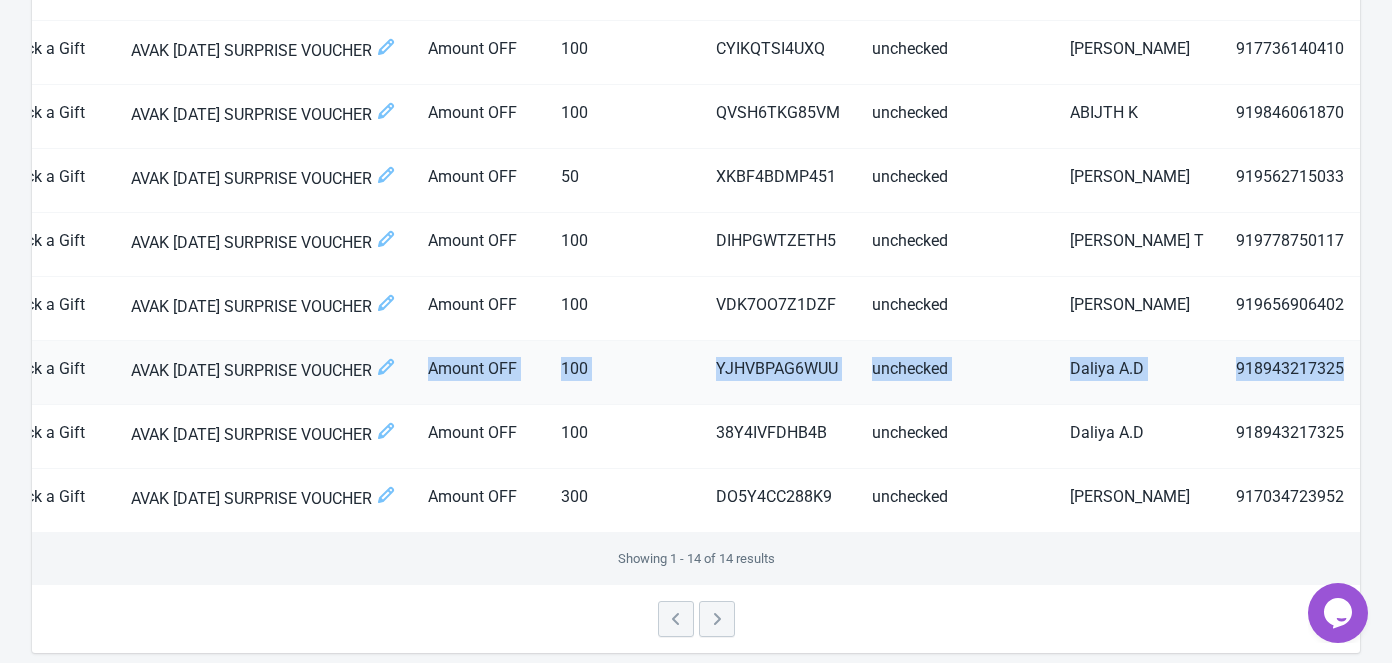 drag, startPoint x: 432, startPoint y: 364, endPoint x: 1345, endPoint y: 369, distance: 913.0137 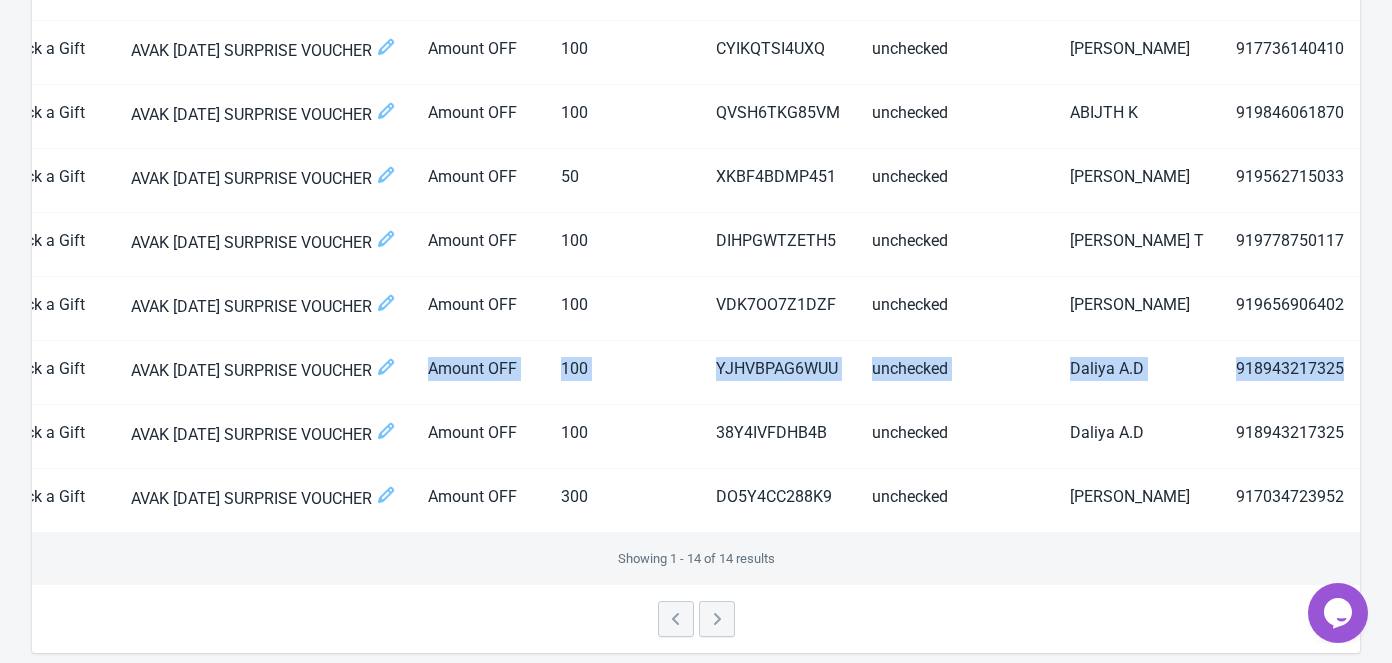 copy on "Amount OFF 100 YJHVBPAG6WUU unchecked Daliya A.D 918943217325" 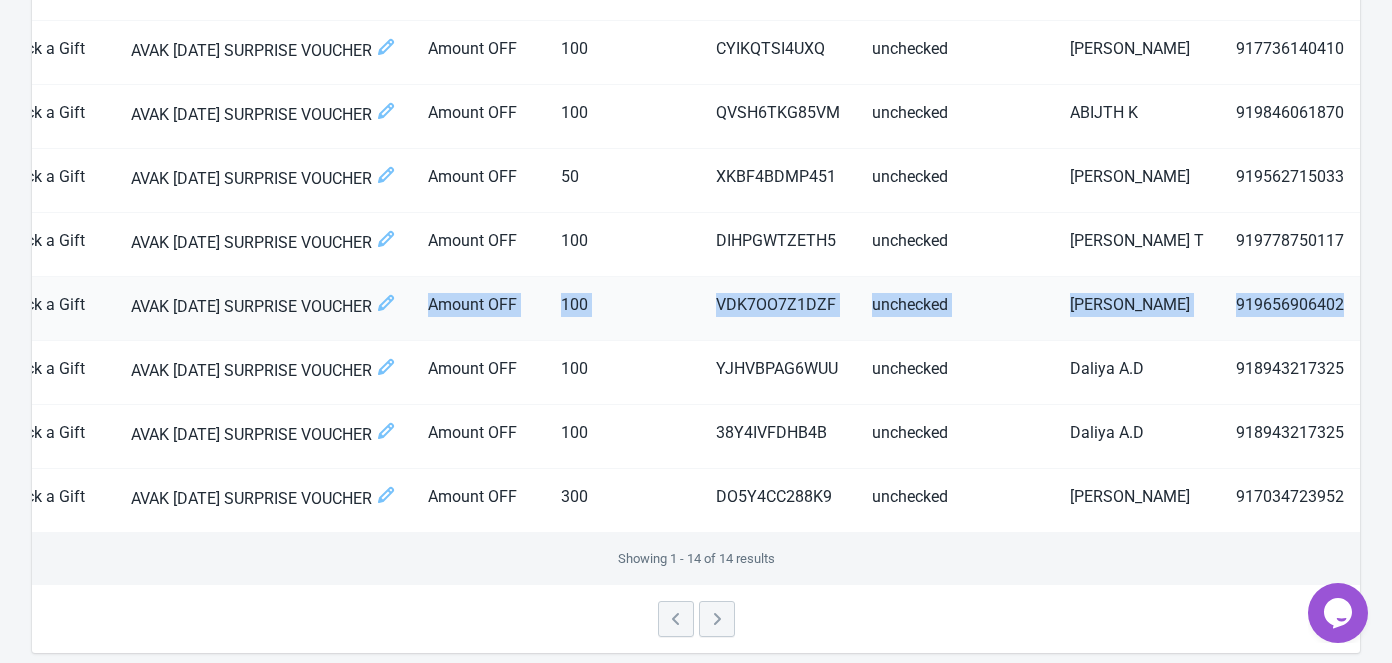 drag, startPoint x: 429, startPoint y: 299, endPoint x: 1348, endPoint y: 317, distance: 919.1763 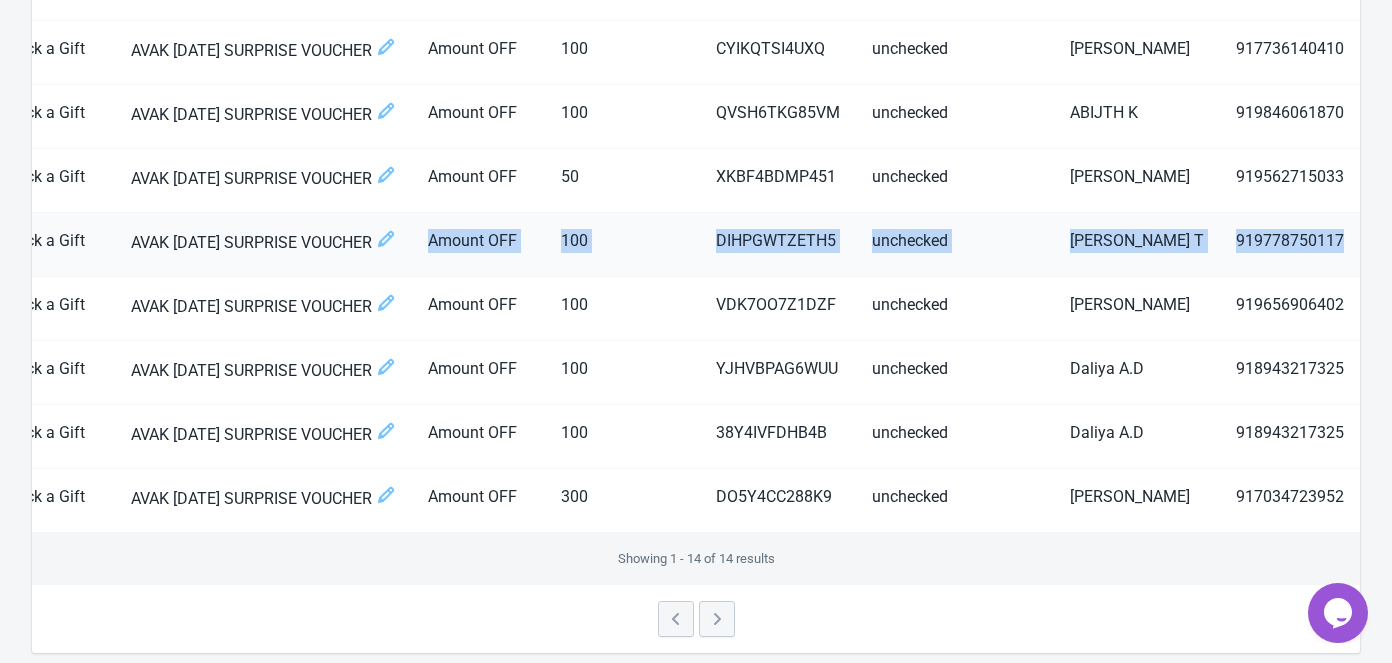 drag, startPoint x: 432, startPoint y: 236, endPoint x: 1353, endPoint y: 244, distance: 921.0347 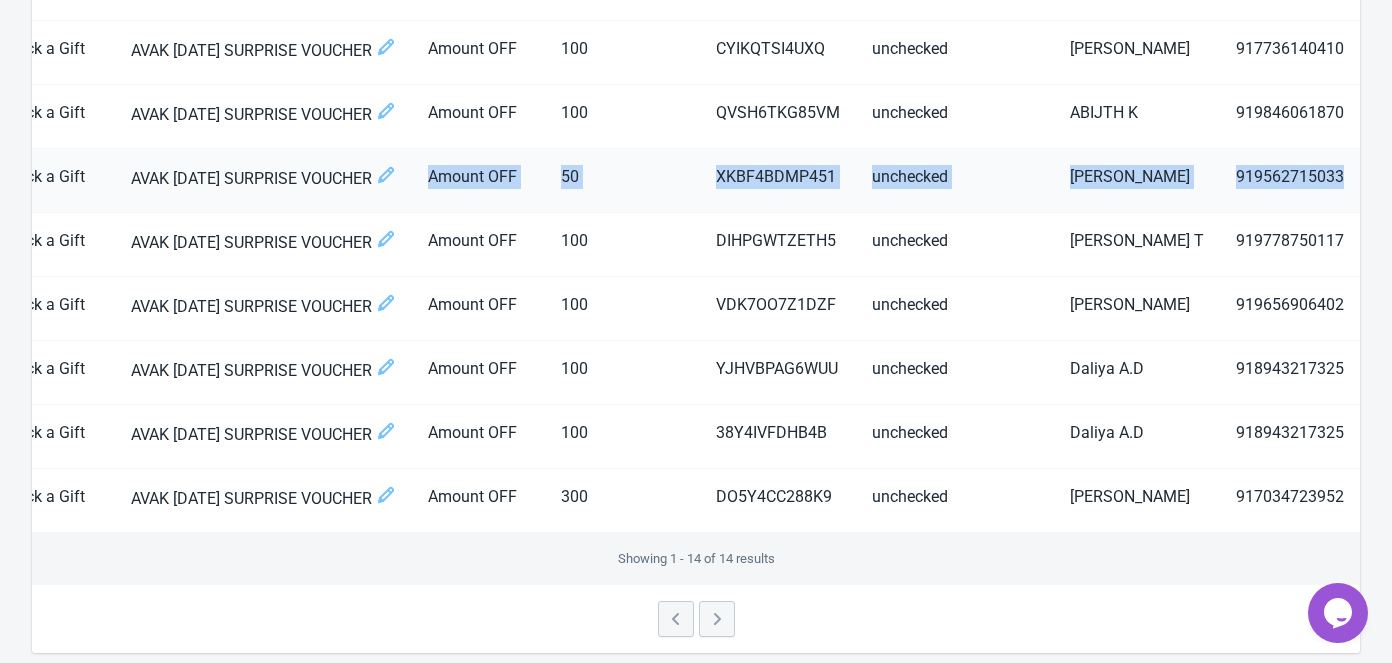 drag, startPoint x: 431, startPoint y: 169, endPoint x: 1356, endPoint y: 182, distance: 925.0914 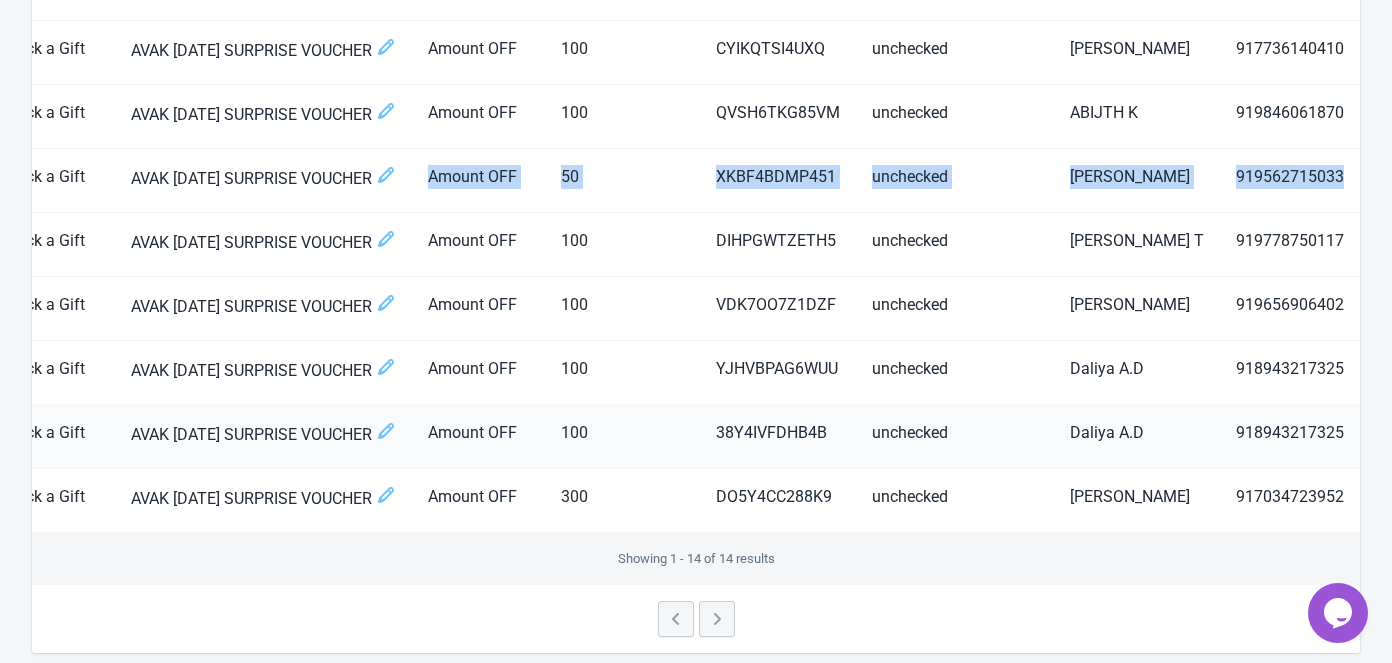 copy on "Amount OFF 50 XKBF4BDMP451 unchecked [PERSON_NAME]  919562715033" 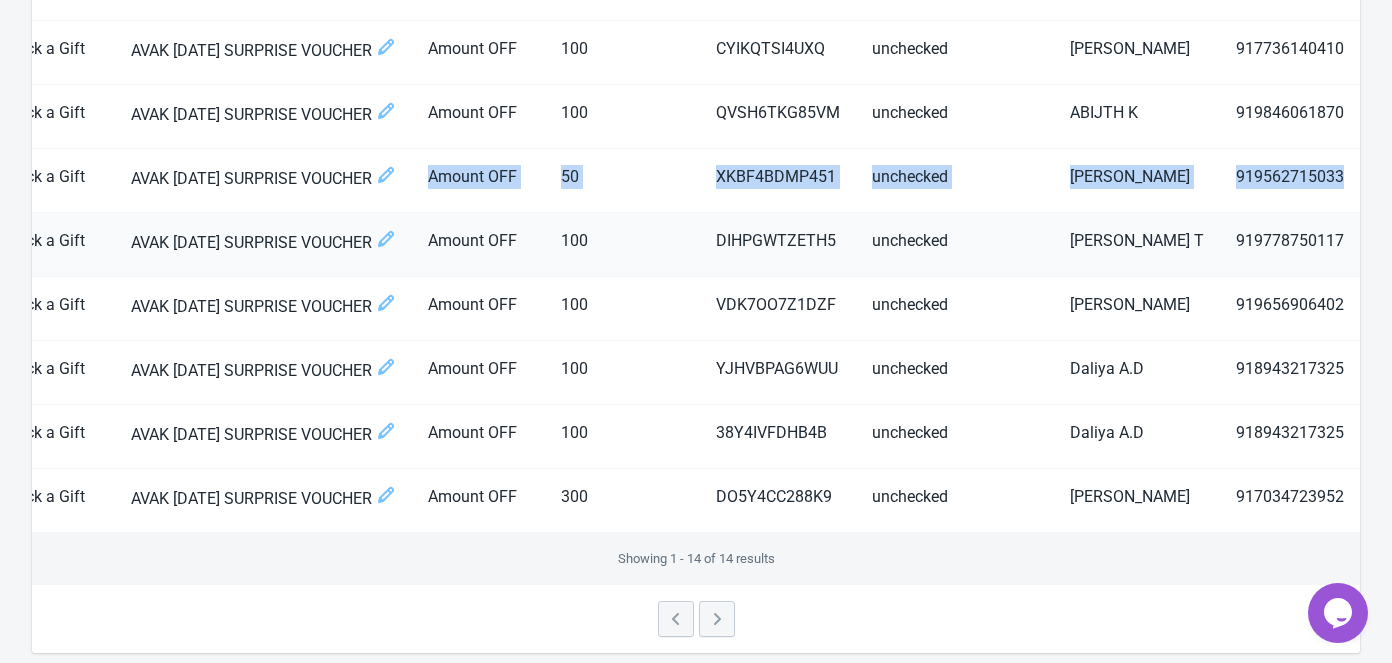 scroll, scrollTop: 0, scrollLeft: 640, axis: horizontal 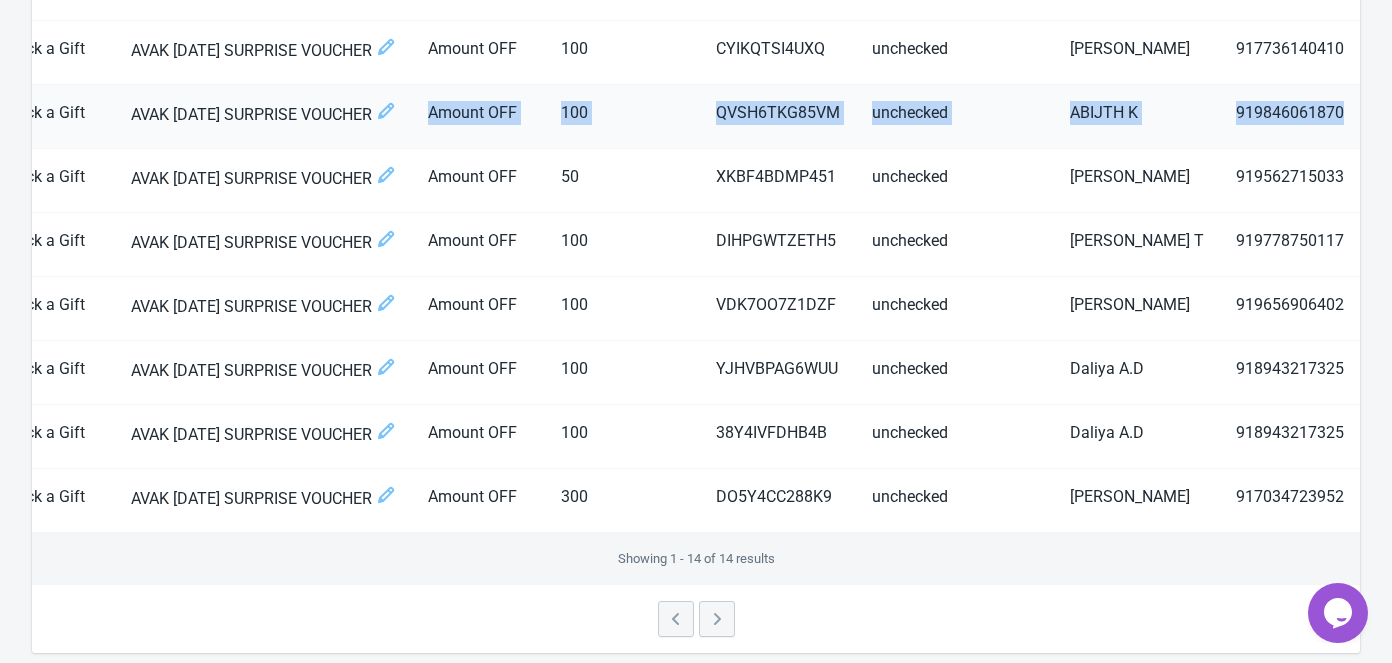 drag, startPoint x: 432, startPoint y: 109, endPoint x: 1354, endPoint y: 109, distance: 922 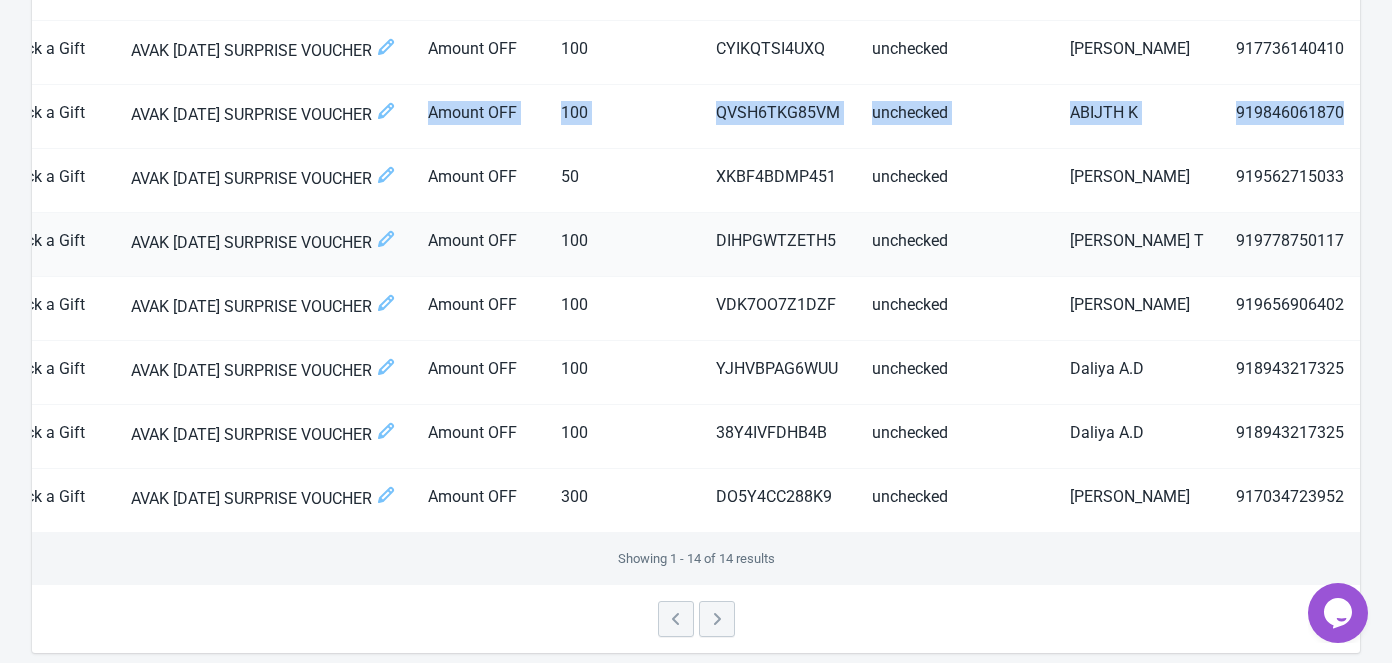 scroll, scrollTop: 0, scrollLeft: 640, axis: horizontal 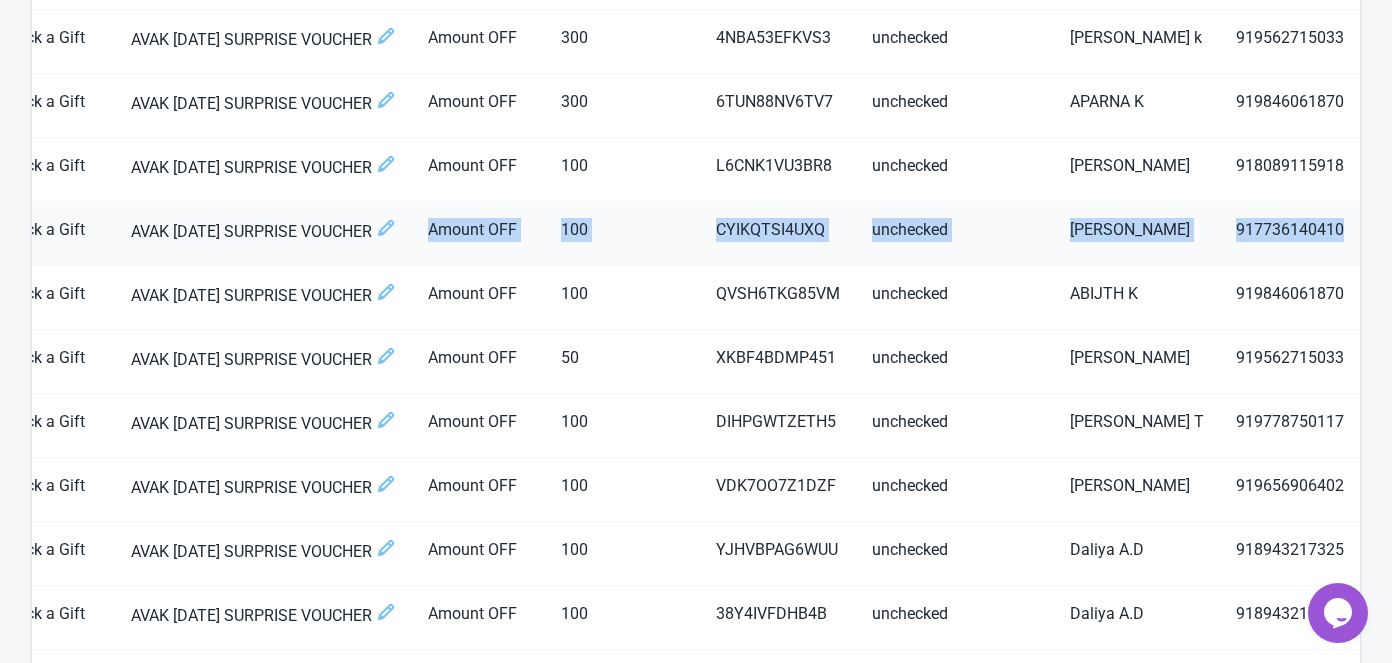 drag, startPoint x: 434, startPoint y: 229, endPoint x: 1353, endPoint y: 243, distance: 919.1066 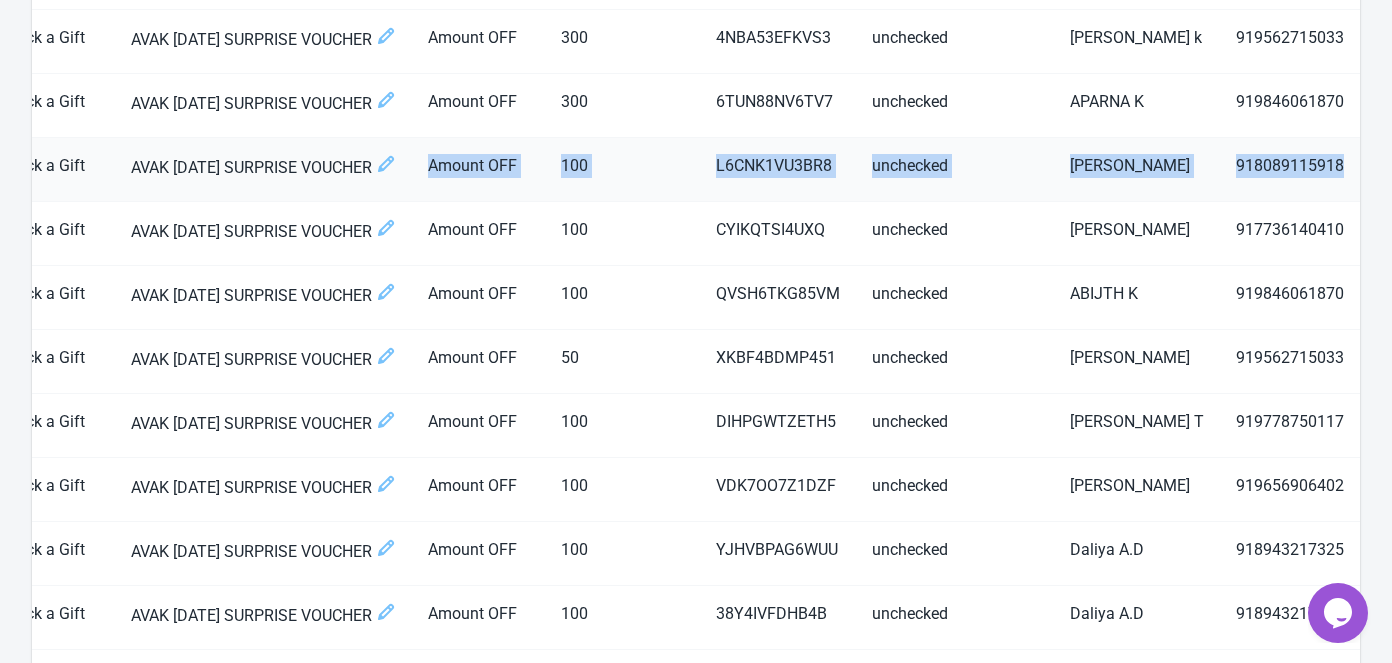 drag, startPoint x: 431, startPoint y: 168, endPoint x: 1349, endPoint y: 164, distance: 918.0087 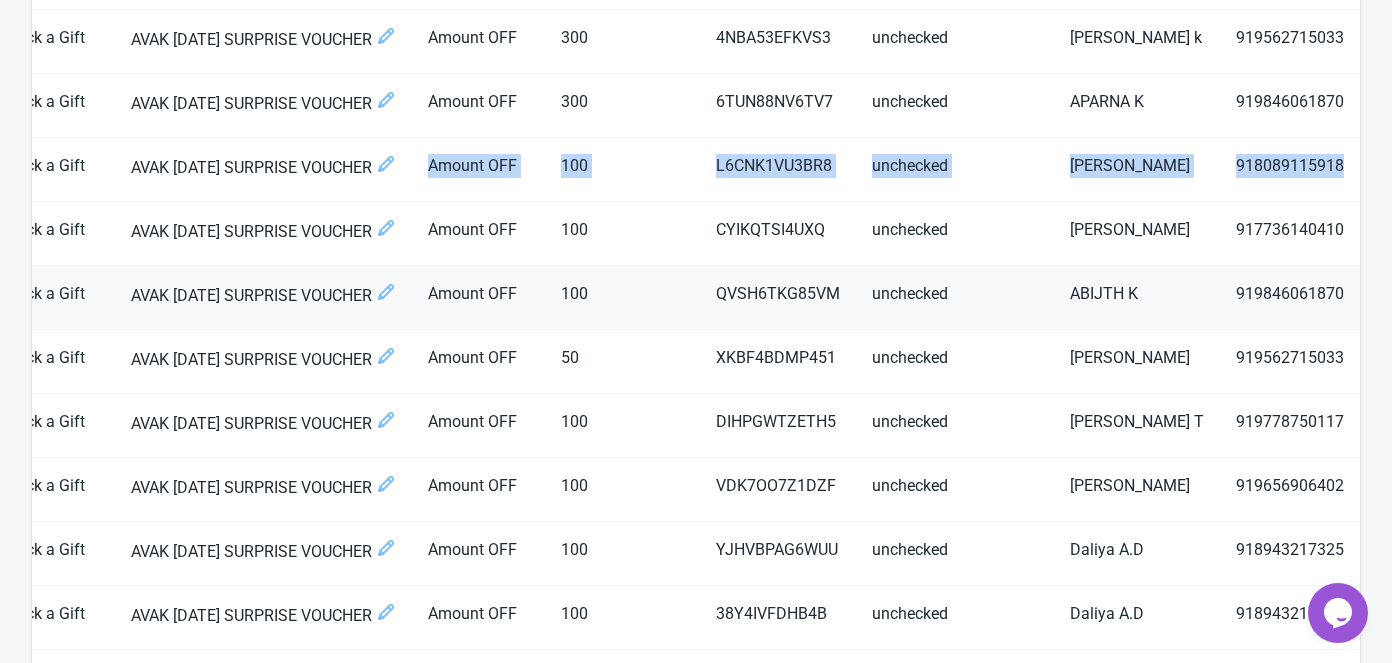 scroll, scrollTop: 0, scrollLeft: 640, axis: horizontal 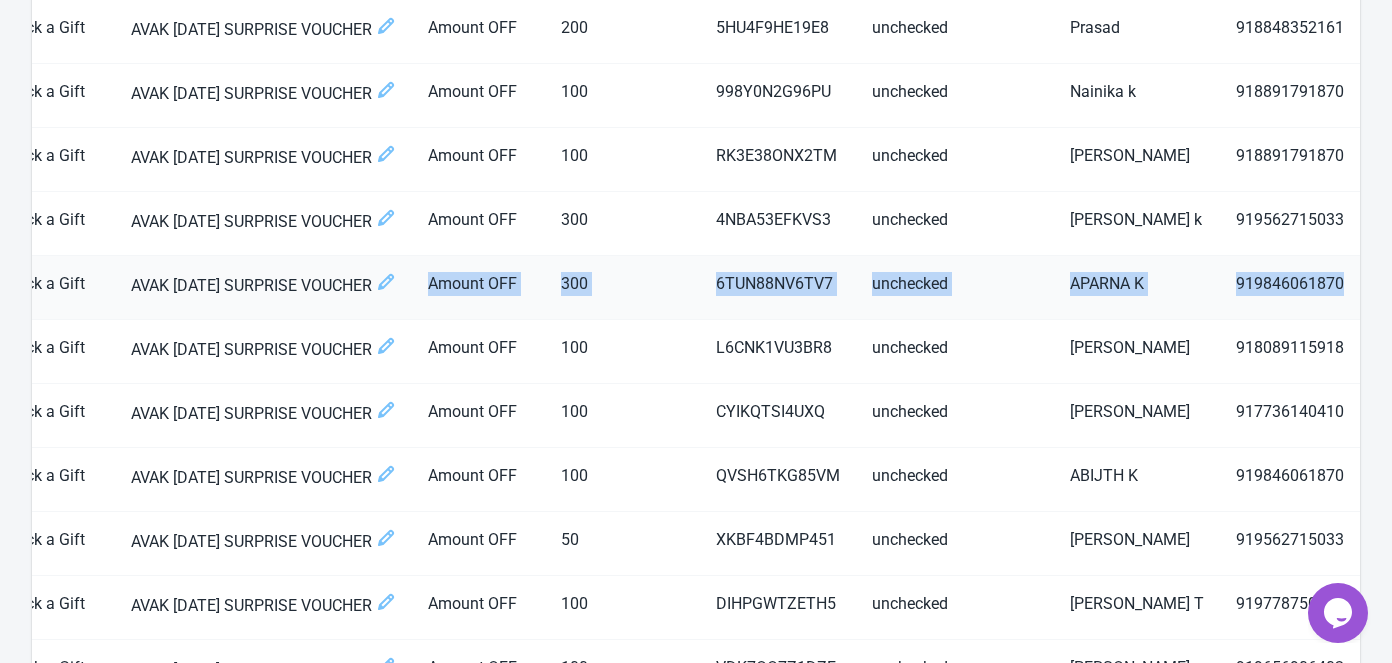 drag, startPoint x: 430, startPoint y: 283, endPoint x: 1353, endPoint y: 296, distance: 923.09155 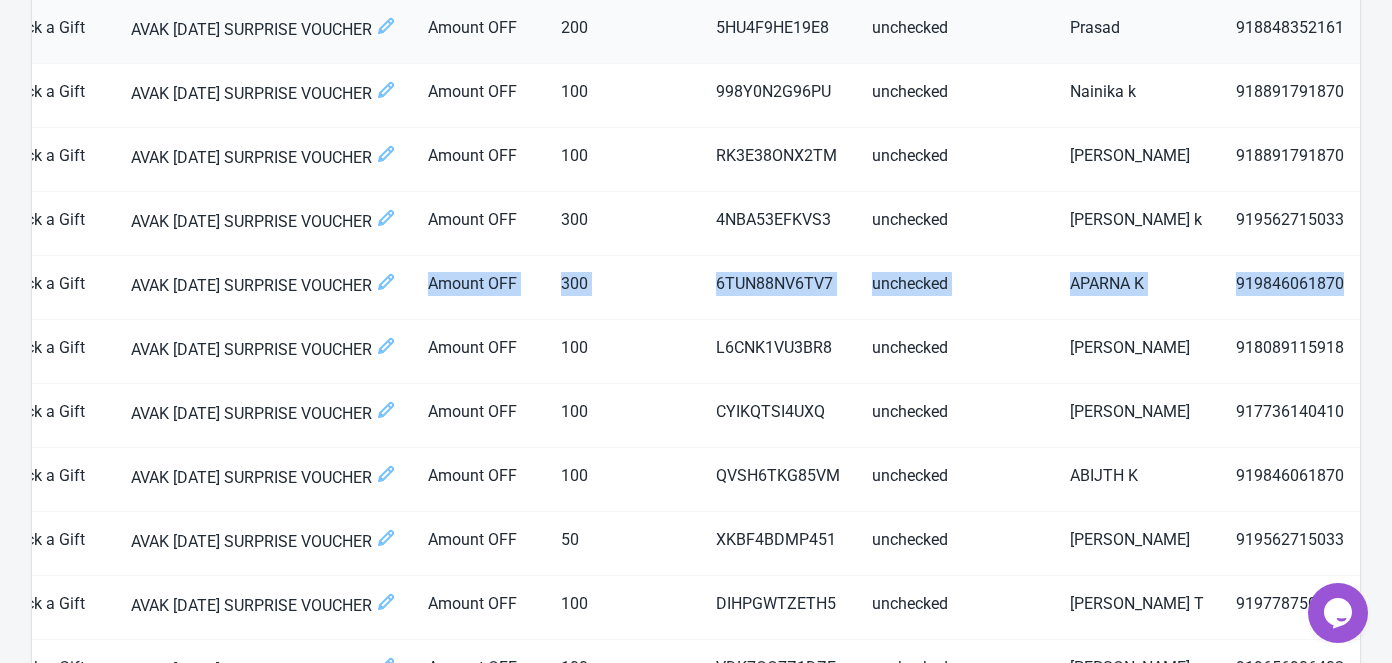 scroll, scrollTop: 0, scrollLeft: 640, axis: horizontal 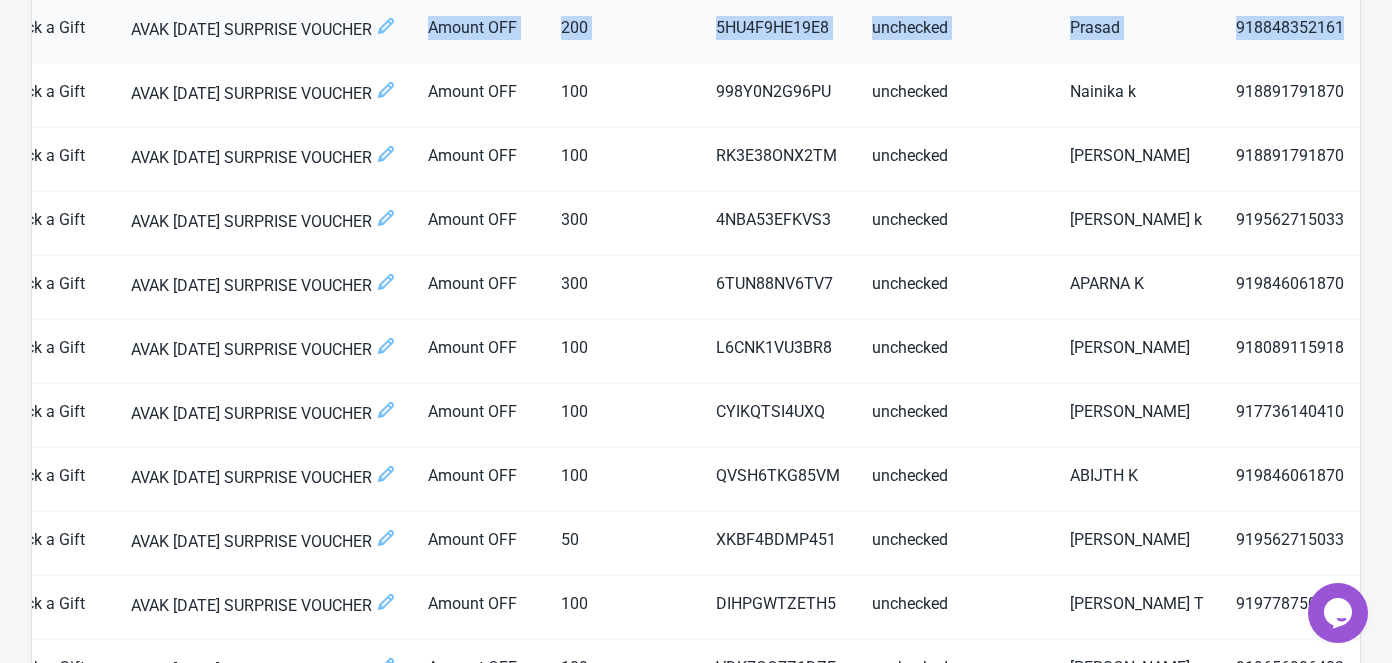 drag, startPoint x: 430, startPoint y: 25, endPoint x: 1344, endPoint y: 40, distance: 914.12305 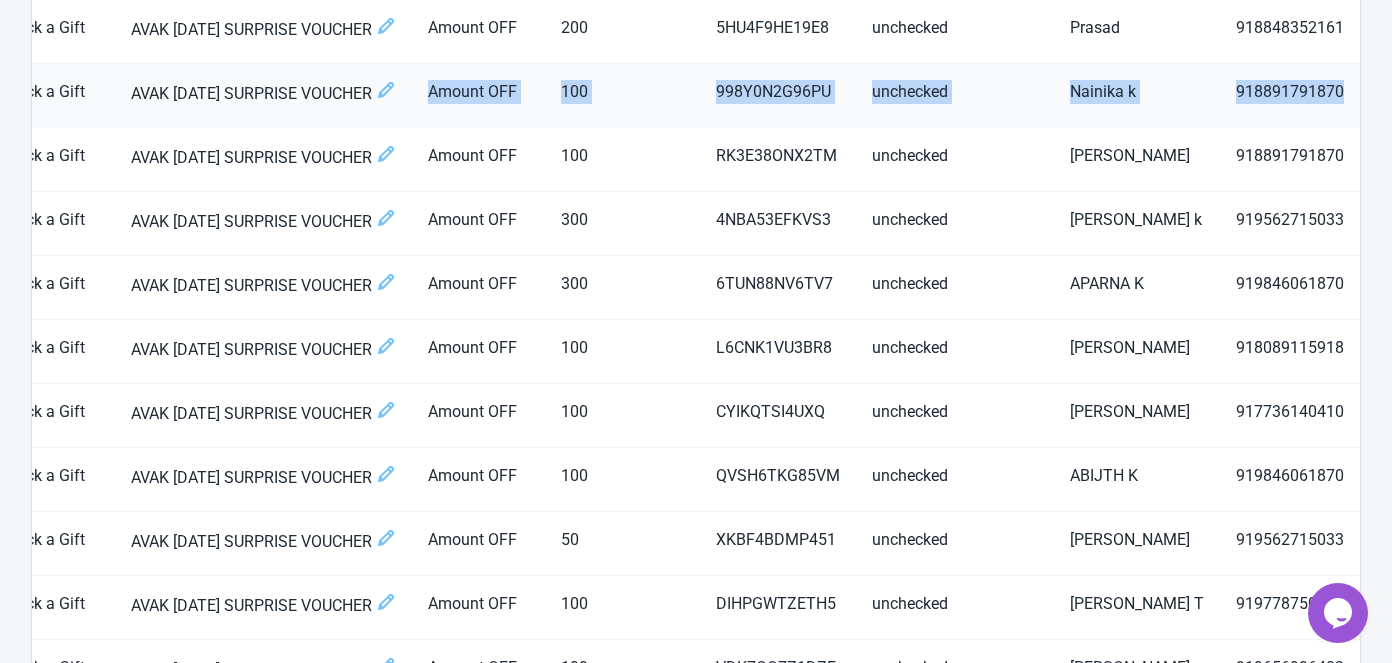 drag, startPoint x: 432, startPoint y: 85, endPoint x: 1345, endPoint y: 83, distance: 913.0022 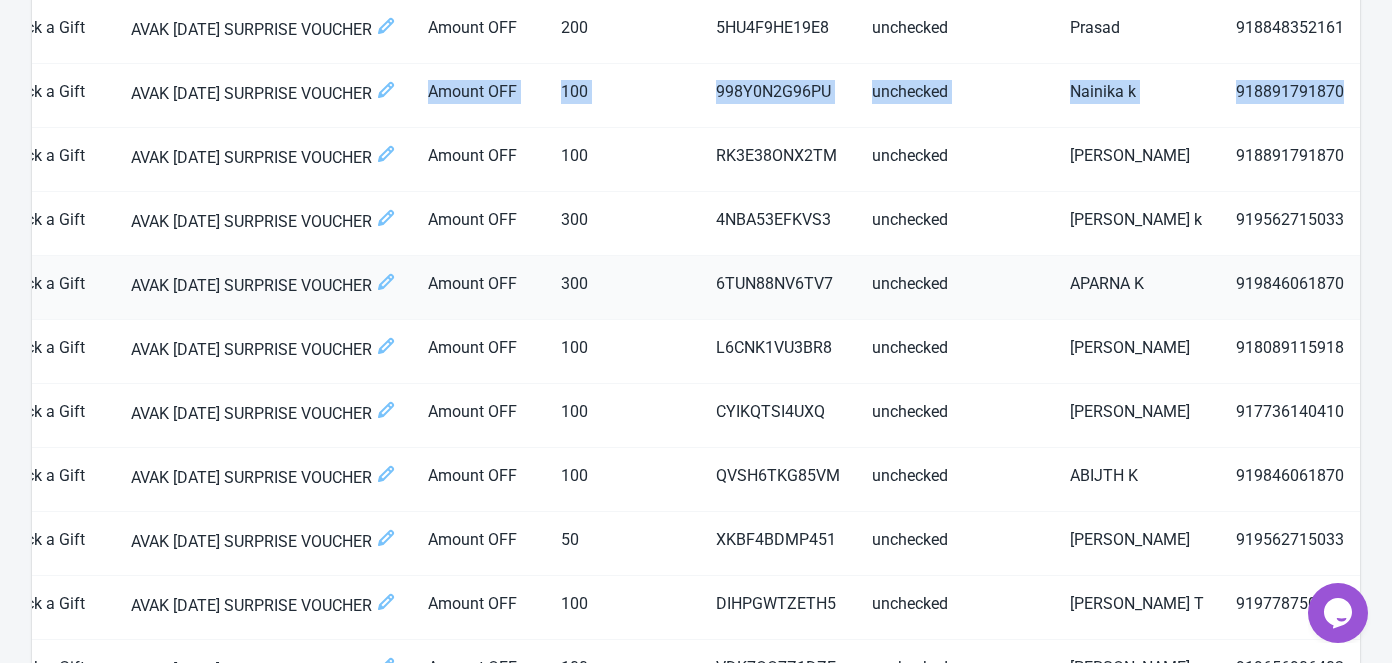 scroll, scrollTop: 0, scrollLeft: 640, axis: horizontal 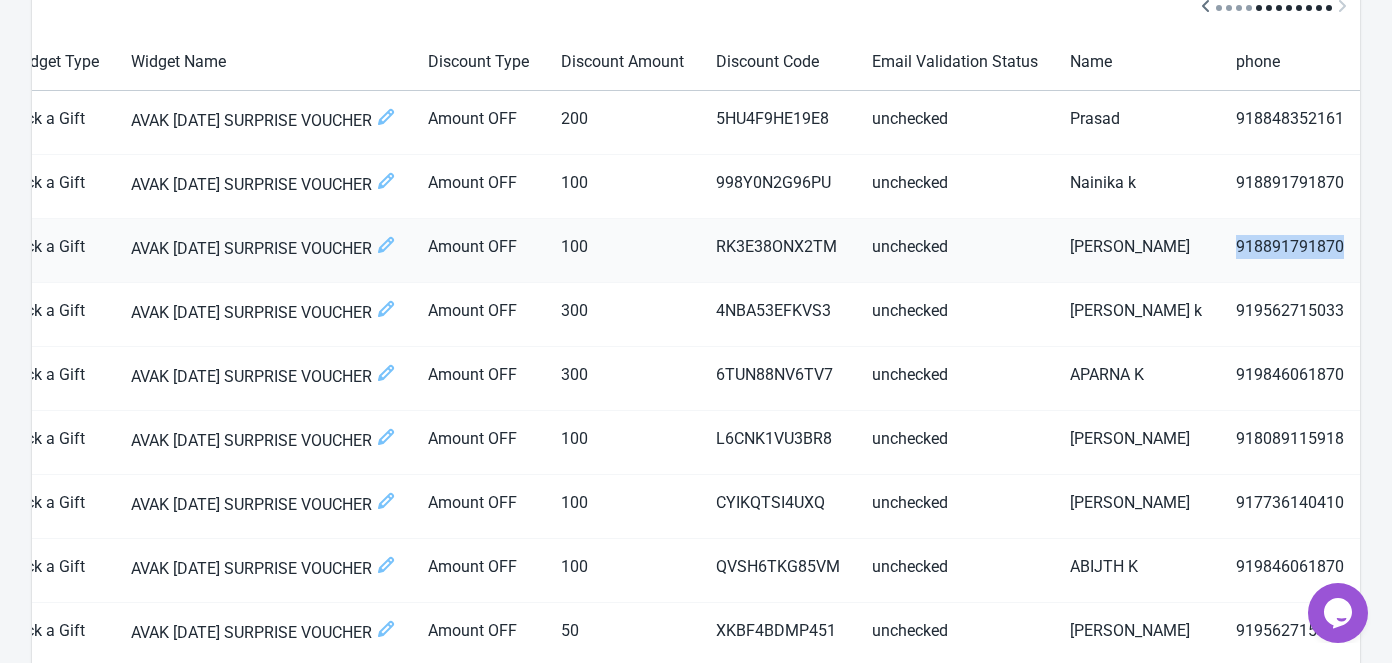 drag, startPoint x: 1235, startPoint y: 248, endPoint x: 1349, endPoint y: 235, distance: 114.73883 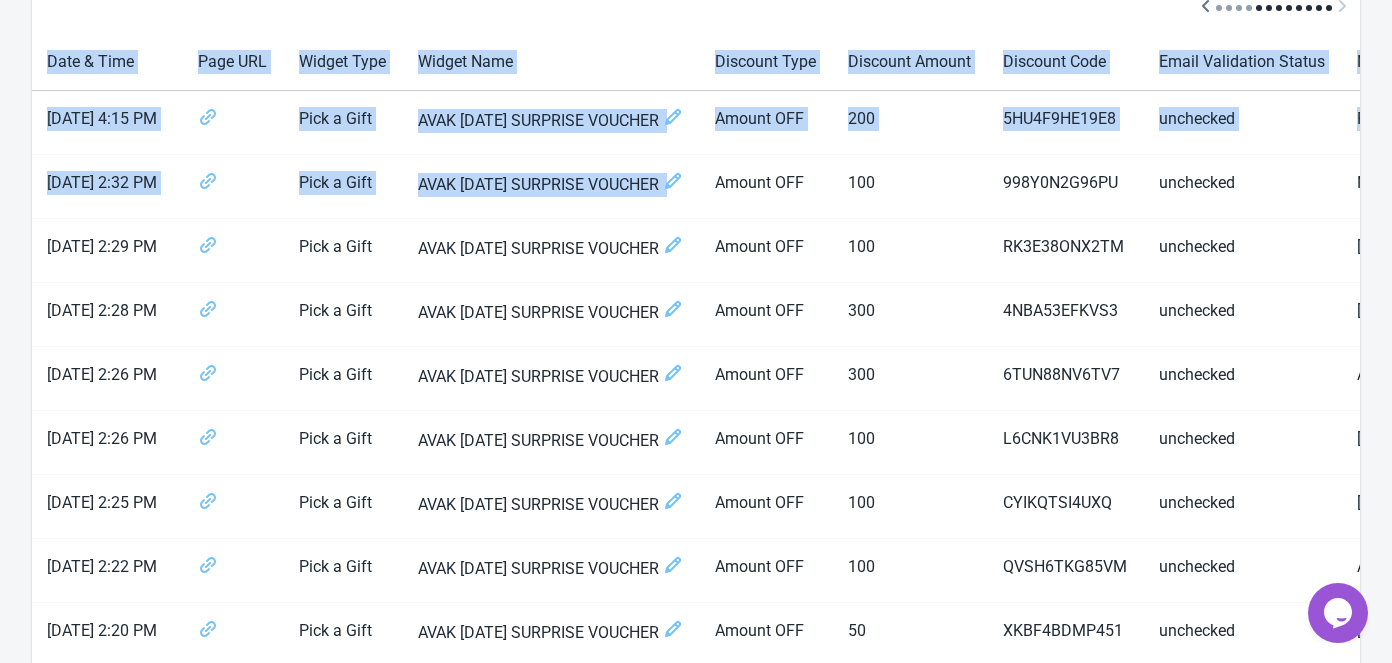scroll, scrollTop: 0, scrollLeft: 0, axis: both 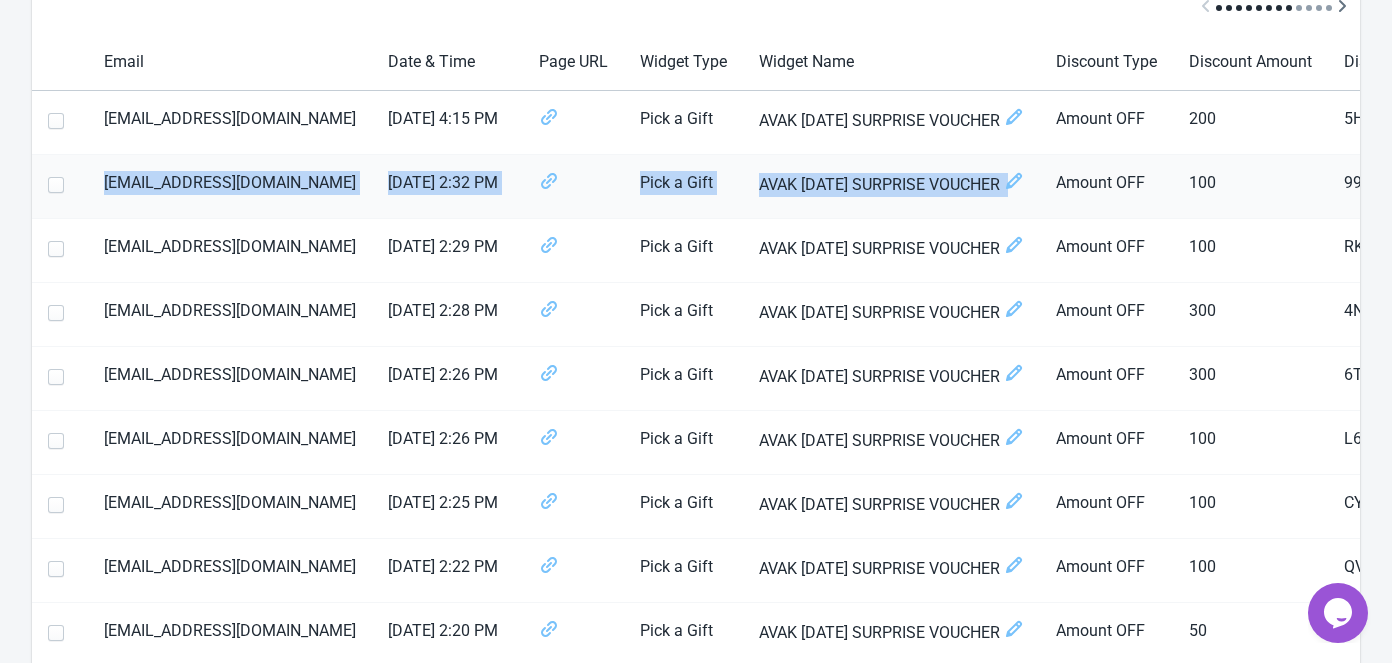 drag, startPoint x: 412, startPoint y: 181, endPoint x: 102, endPoint y: 205, distance: 310.92764 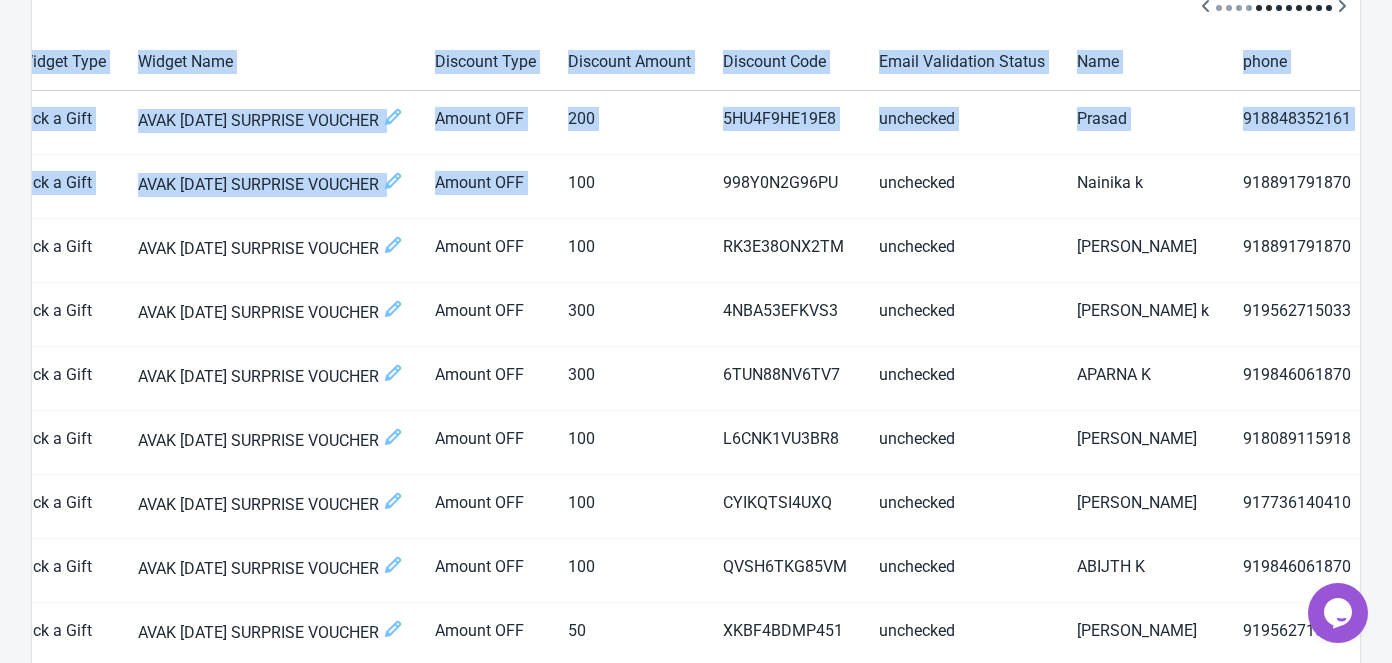 scroll, scrollTop: 0, scrollLeft: 641, axis: horizontal 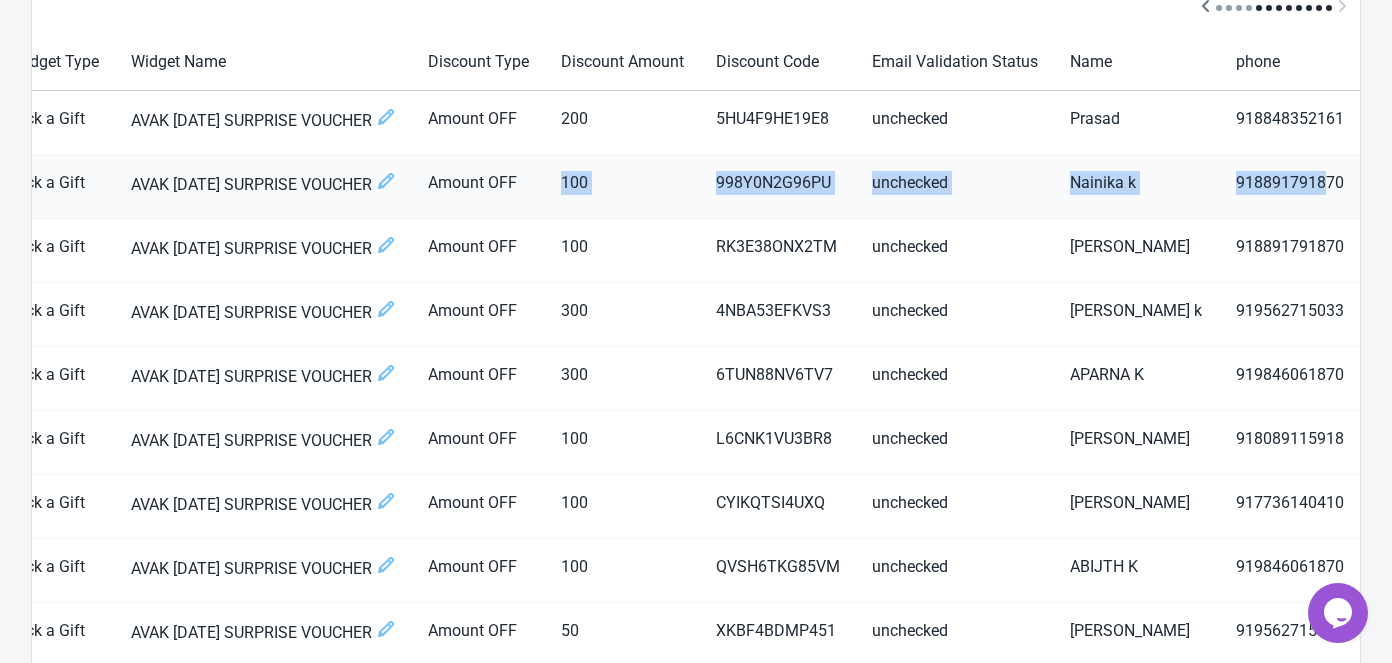 drag, startPoint x: 1205, startPoint y: 176, endPoint x: 1325, endPoint y: 181, distance: 120.10412 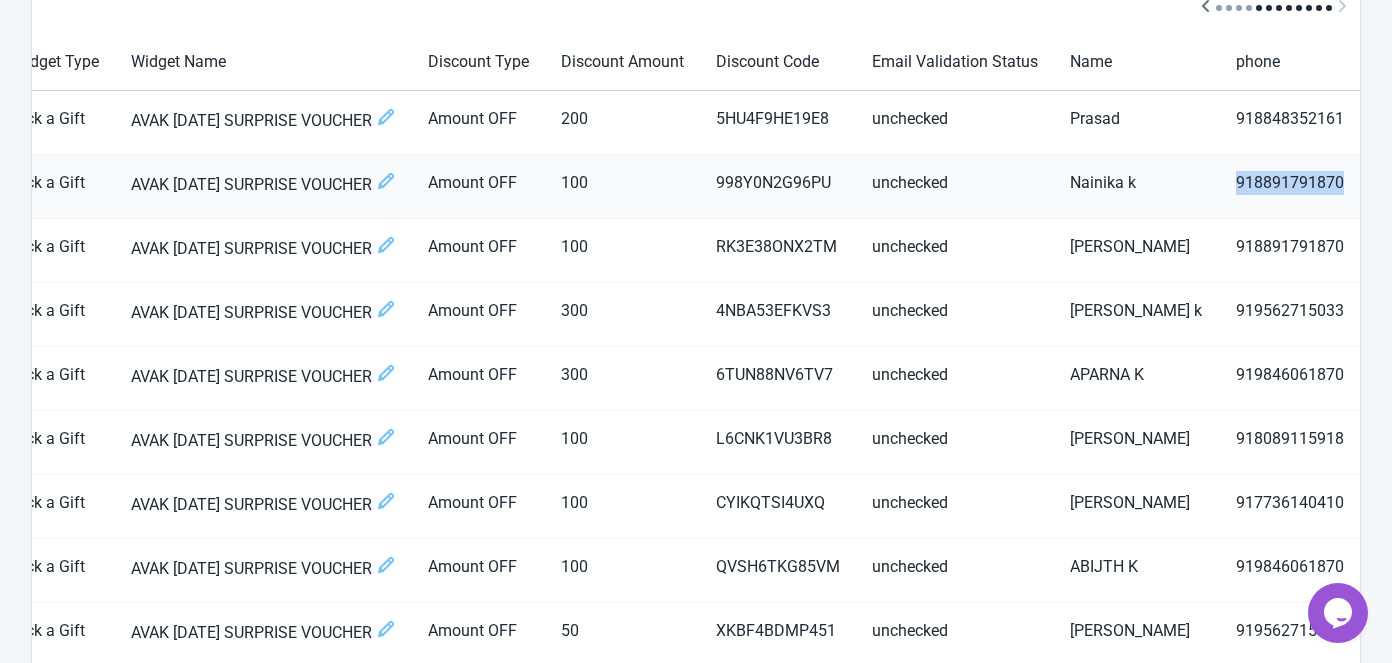 drag, startPoint x: 1239, startPoint y: 177, endPoint x: 1345, endPoint y: 180, distance: 106.04244 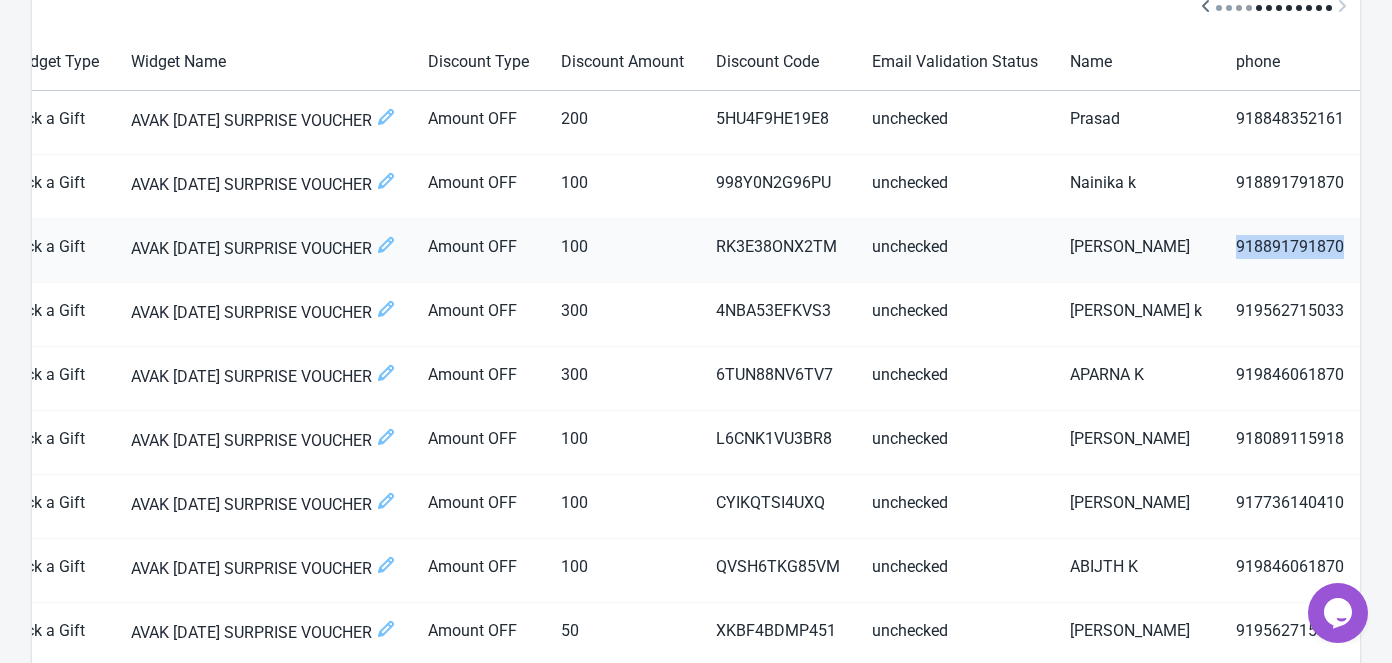 drag, startPoint x: 1345, startPoint y: 246, endPoint x: 1224, endPoint y: 233, distance: 121.69634 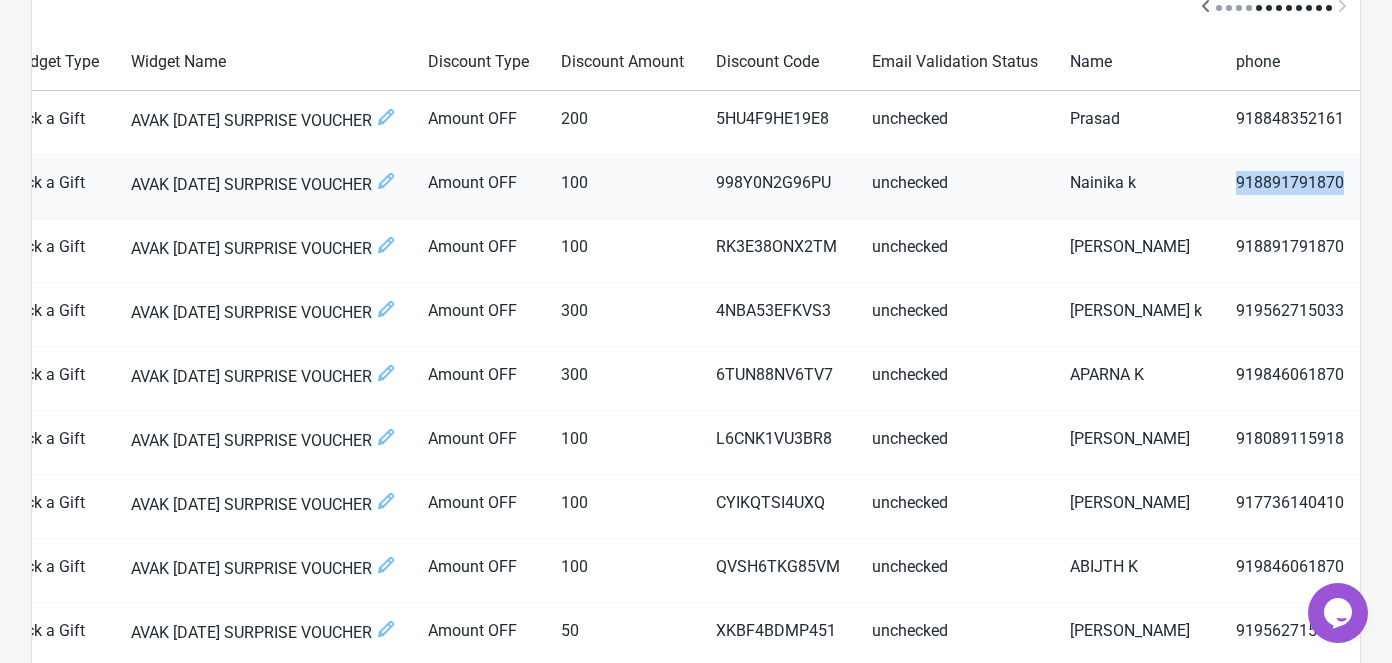 drag, startPoint x: 1344, startPoint y: 180, endPoint x: 1240, endPoint y: 186, distance: 104.172935 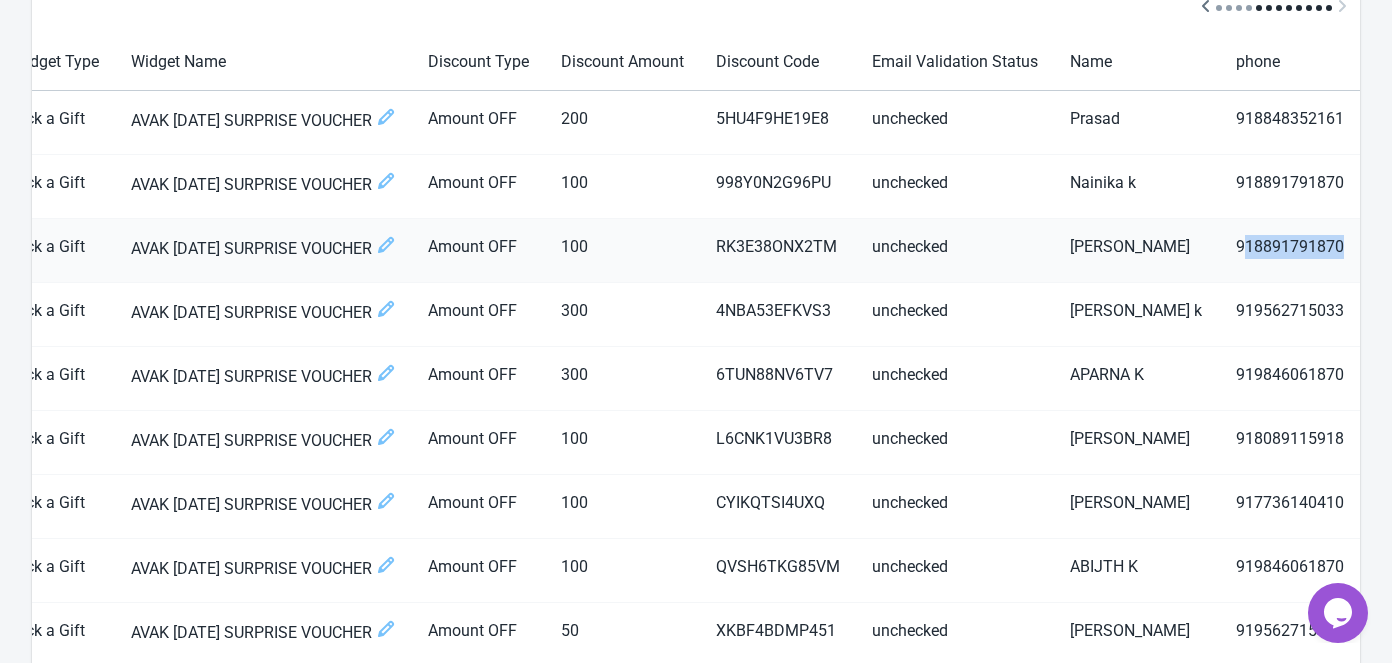 drag, startPoint x: 1339, startPoint y: 247, endPoint x: 1246, endPoint y: 243, distance: 93.08598 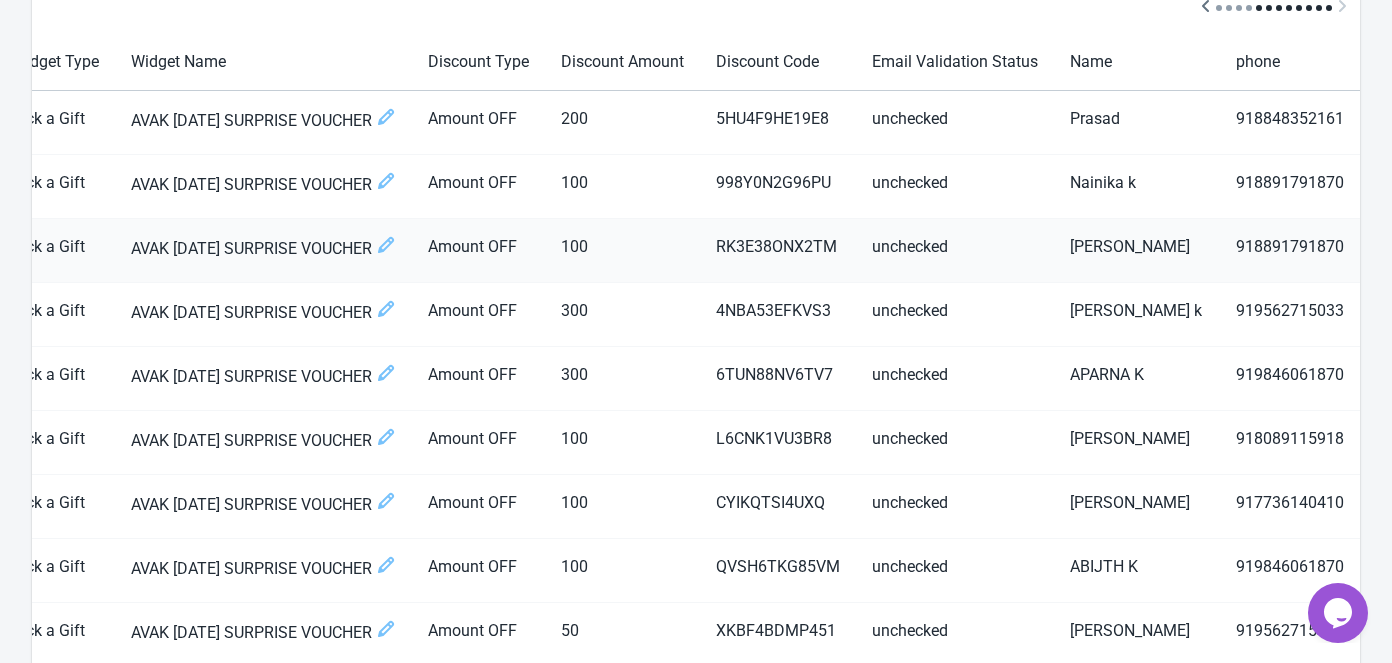 click on "Amount OFF" at bounding box center [478, 251] 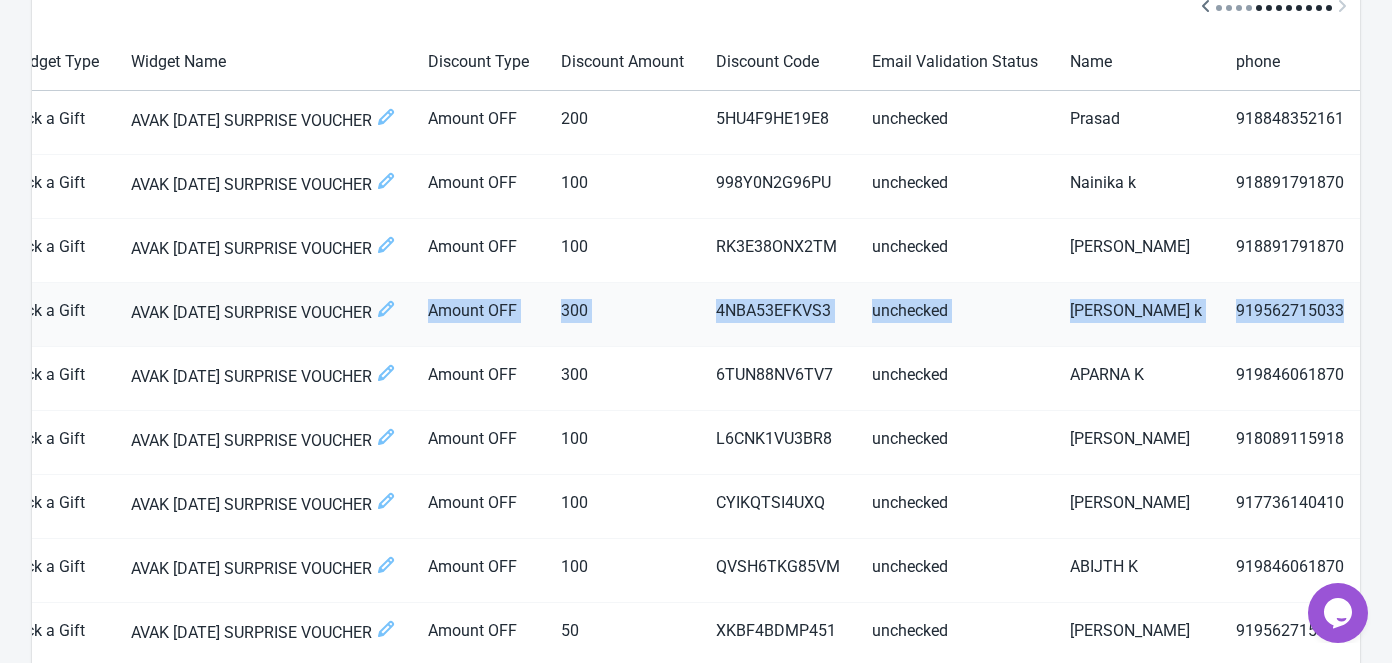 drag, startPoint x: 434, startPoint y: 312, endPoint x: 1349, endPoint y: 313, distance: 915.00055 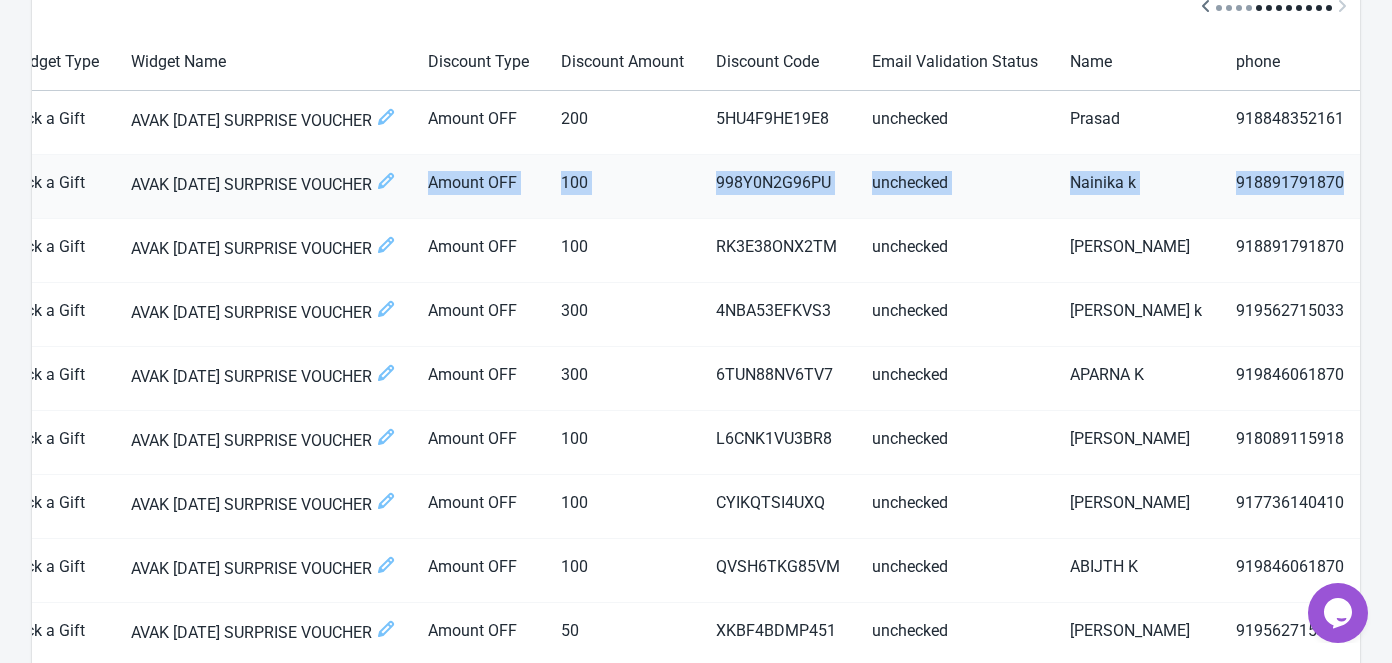 drag, startPoint x: 431, startPoint y: 180, endPoint x: 1344, endPoint y: 187, distance: 913.02686 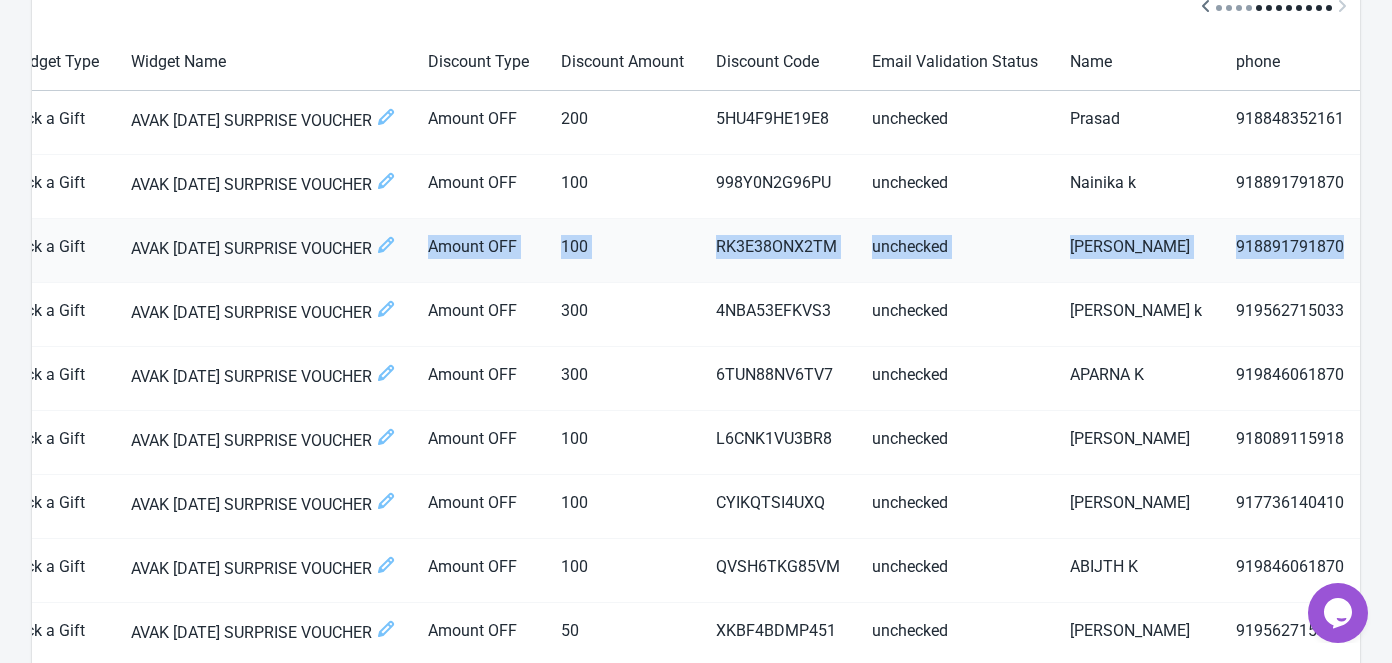 drag, startPoint x: 437, startPoint y: 245, endPoint x: 1349, endPoint y: 265, distance: 912.2193 